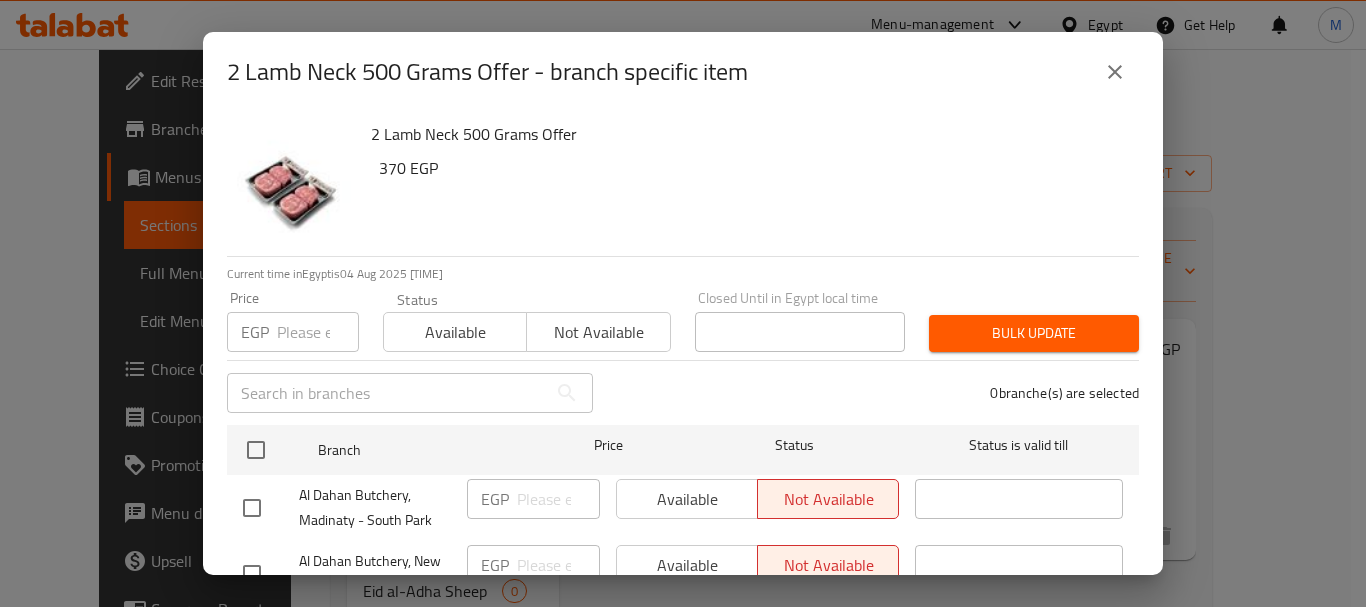 scroll, scrollTop: 200, scrollLeft: 0, axis: vertical 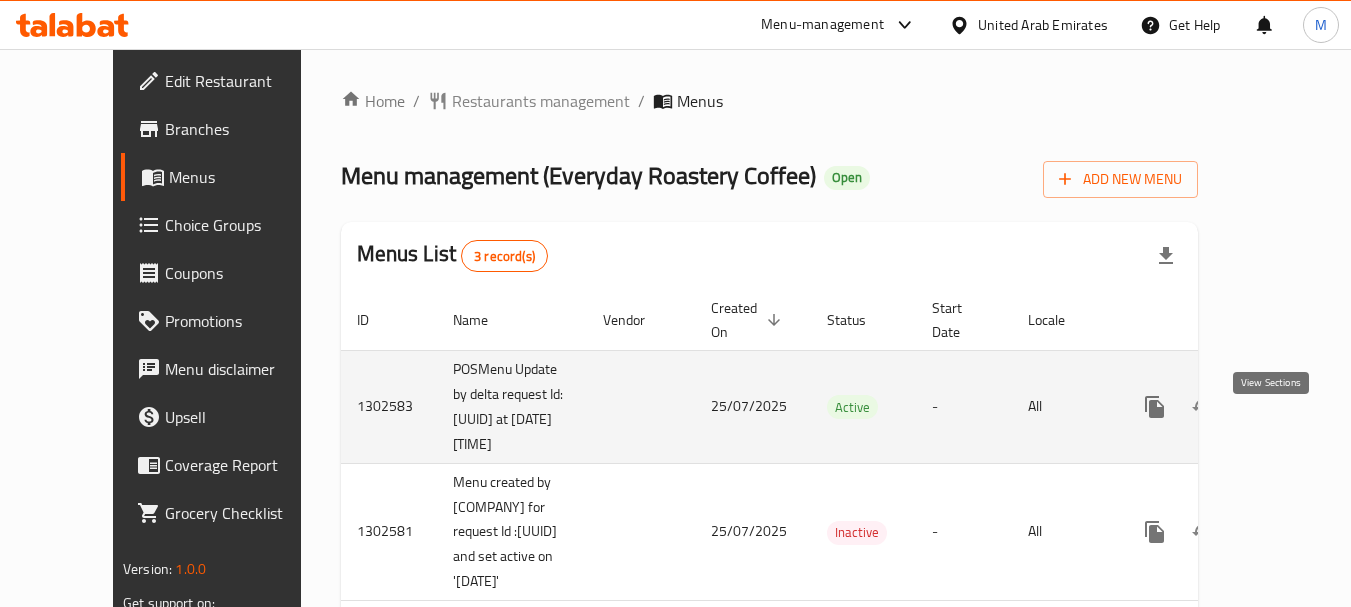 click 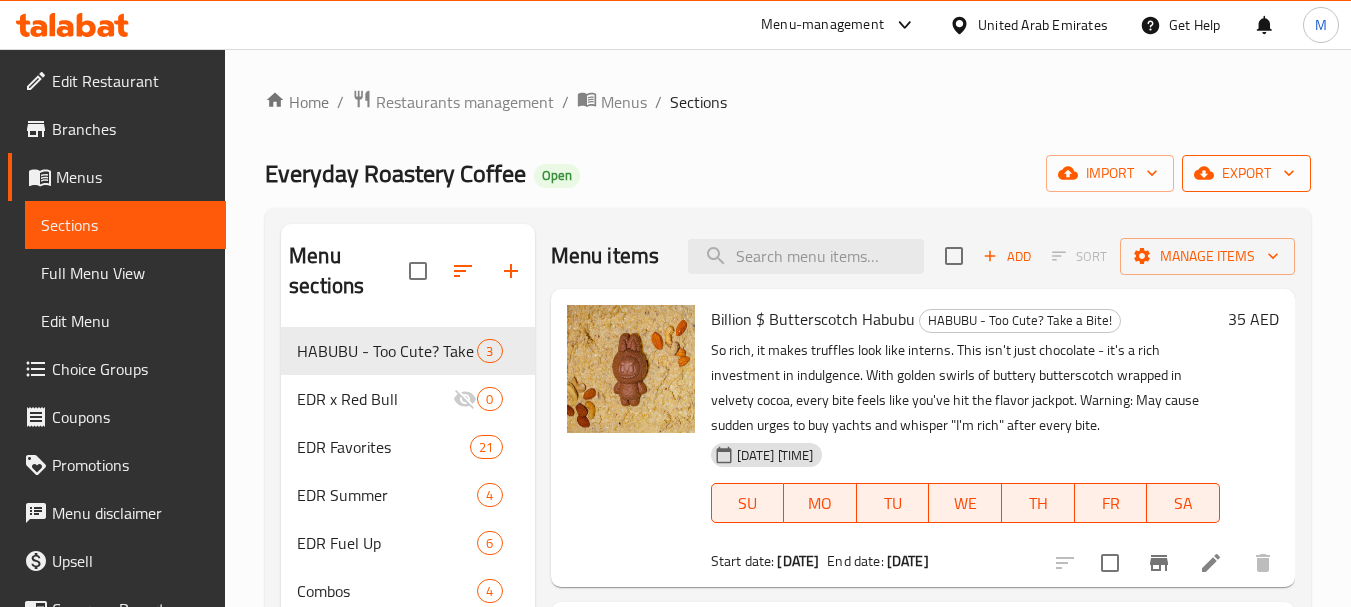 click on "export" at bounding box center [1246, 173] 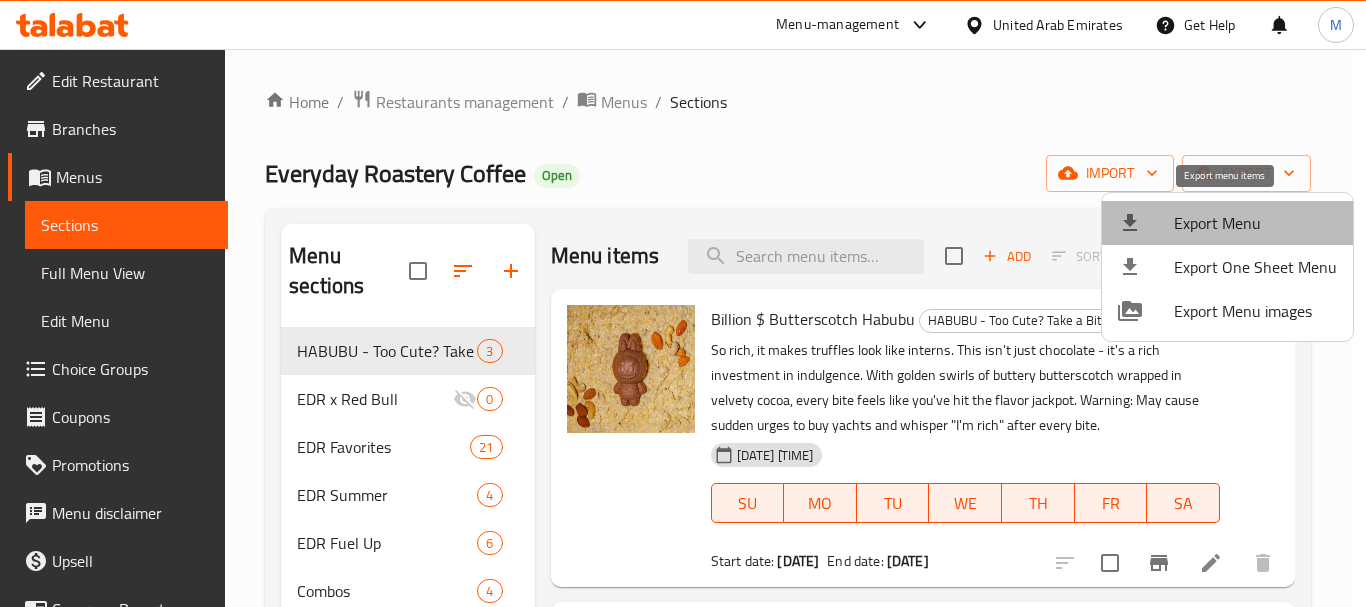 click on "Export Menu" at bounding box center (1255, 223) 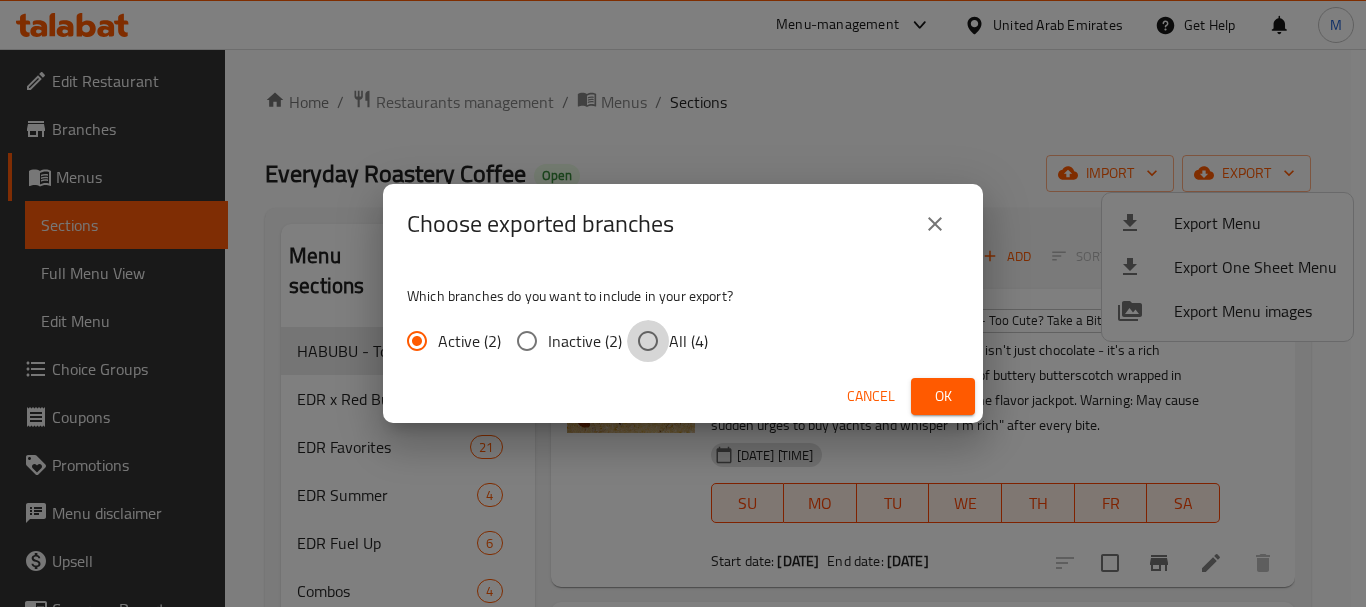click on "All (4)" at bounding box center (648, 341) 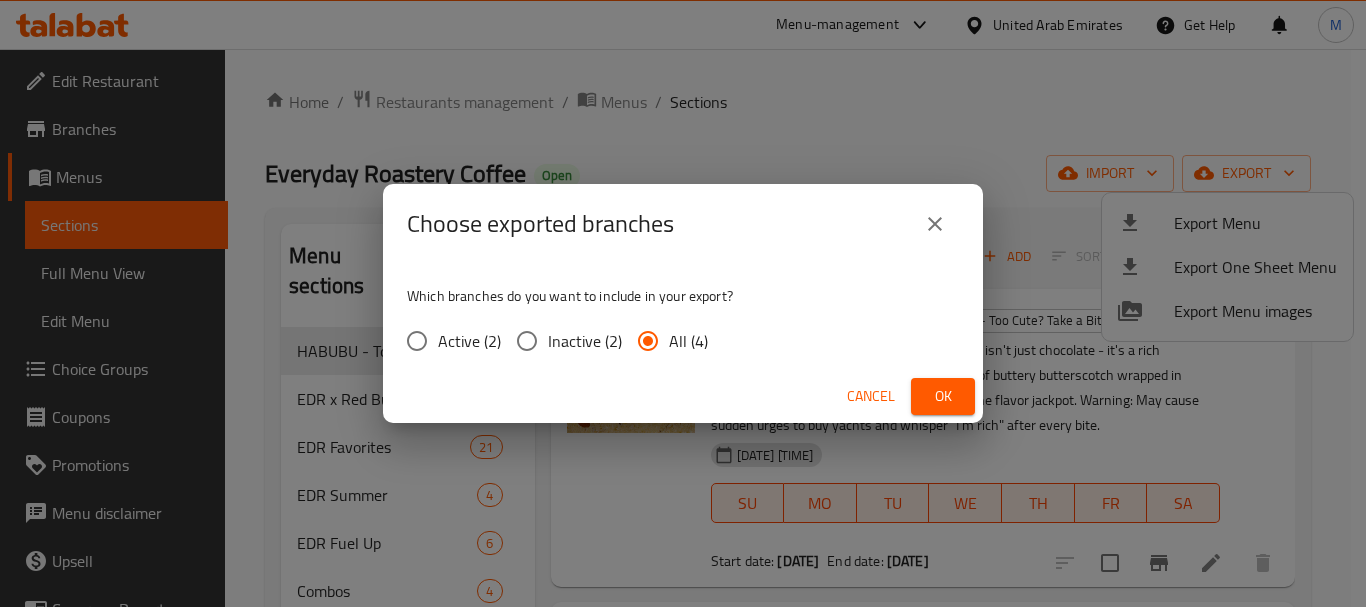 click on "Ok" at bounding box center (943, 396) 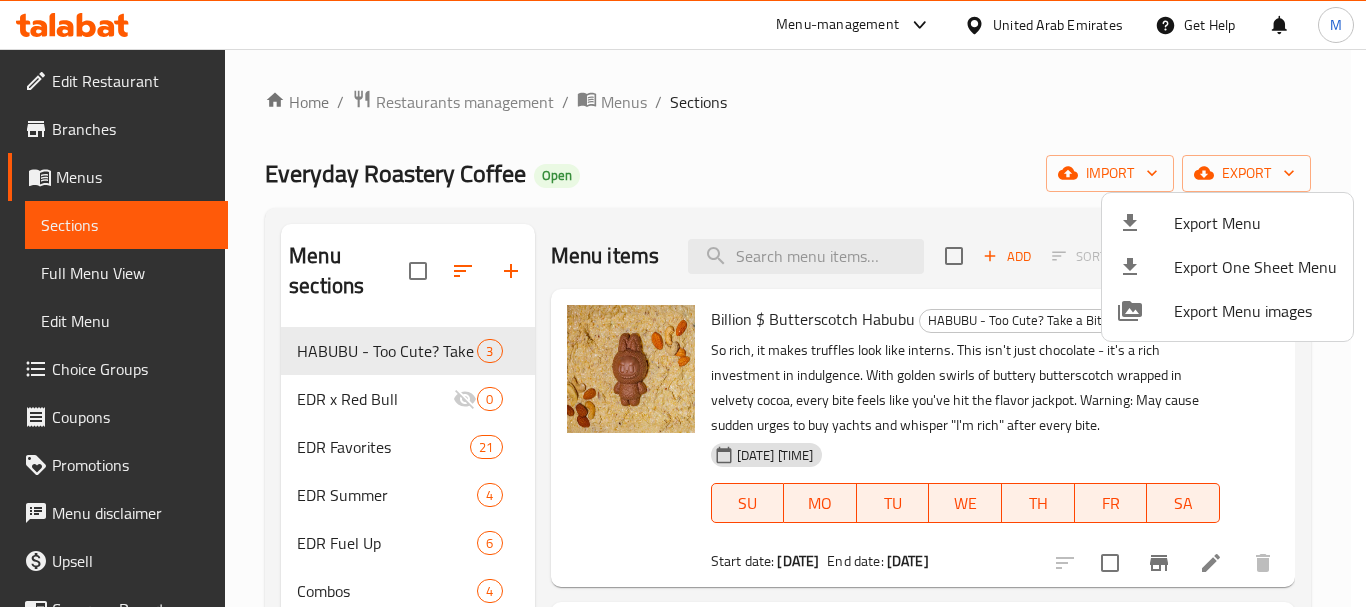 click at bounding box center (683, 303) 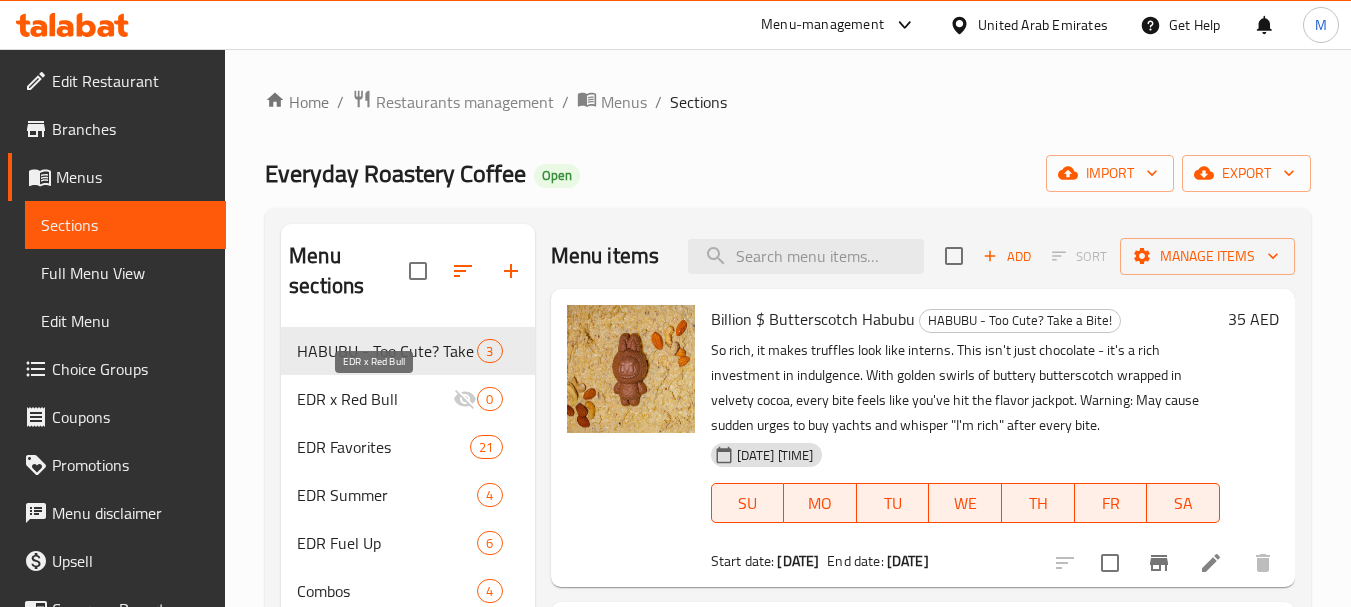 click on "EDR x Red Bull" at bounding box center [375, 399] 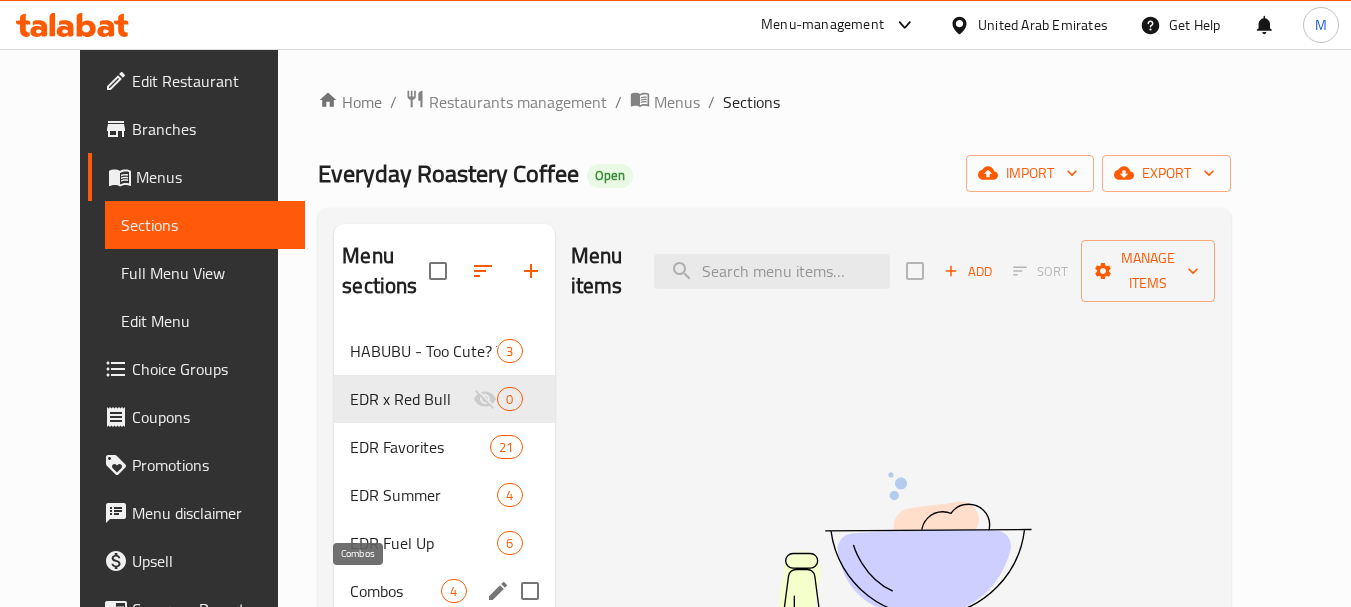 click on "EDR Fuel Up" at bounding box center (423, 543) 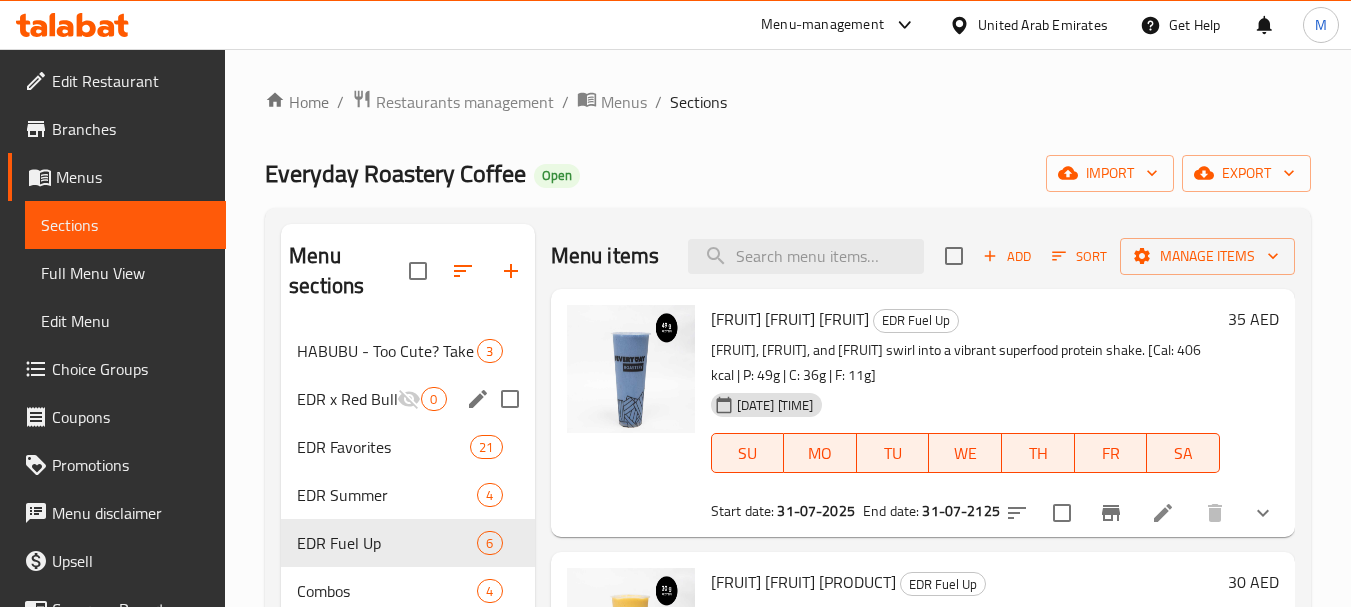click on "EDR x Red Bull" at bounding box center (347, 399) 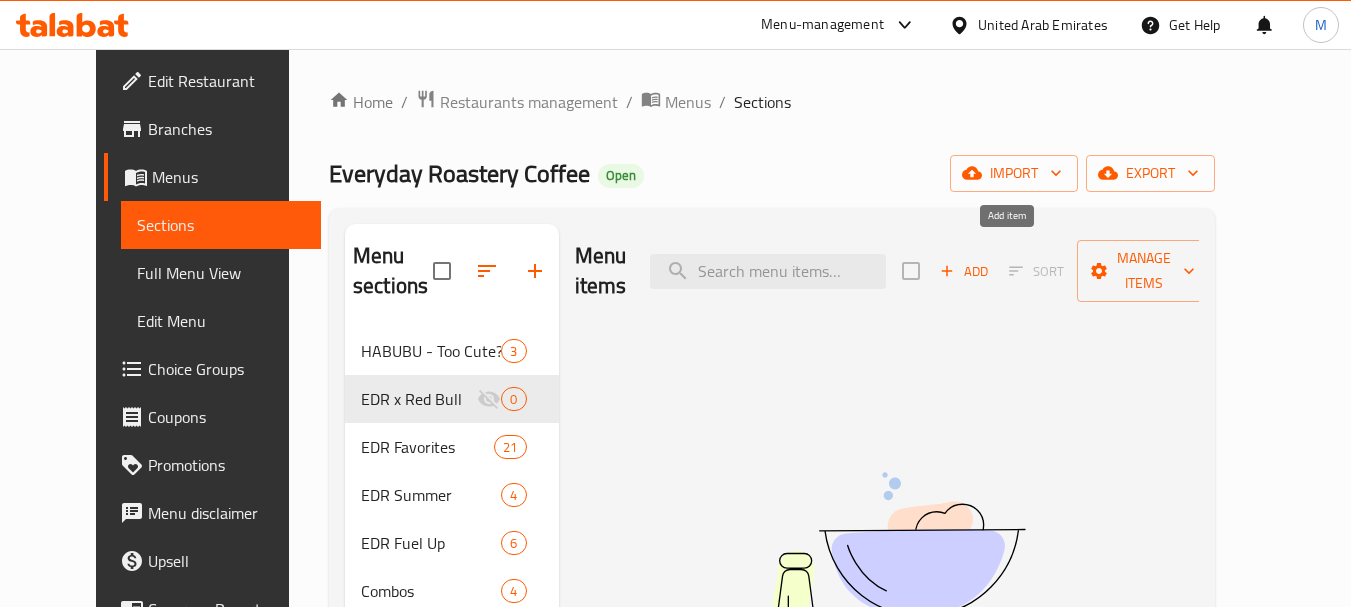 click on "Add" at bounding box center [964, 271] 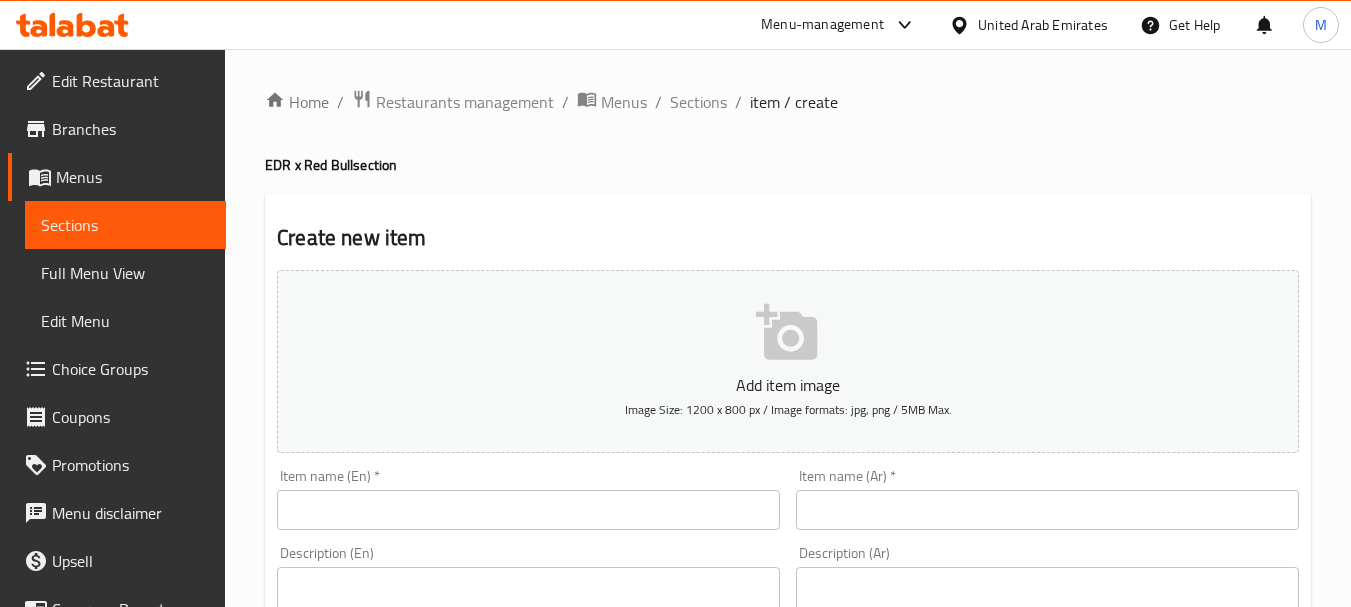 click at bounding box center (528, 510) 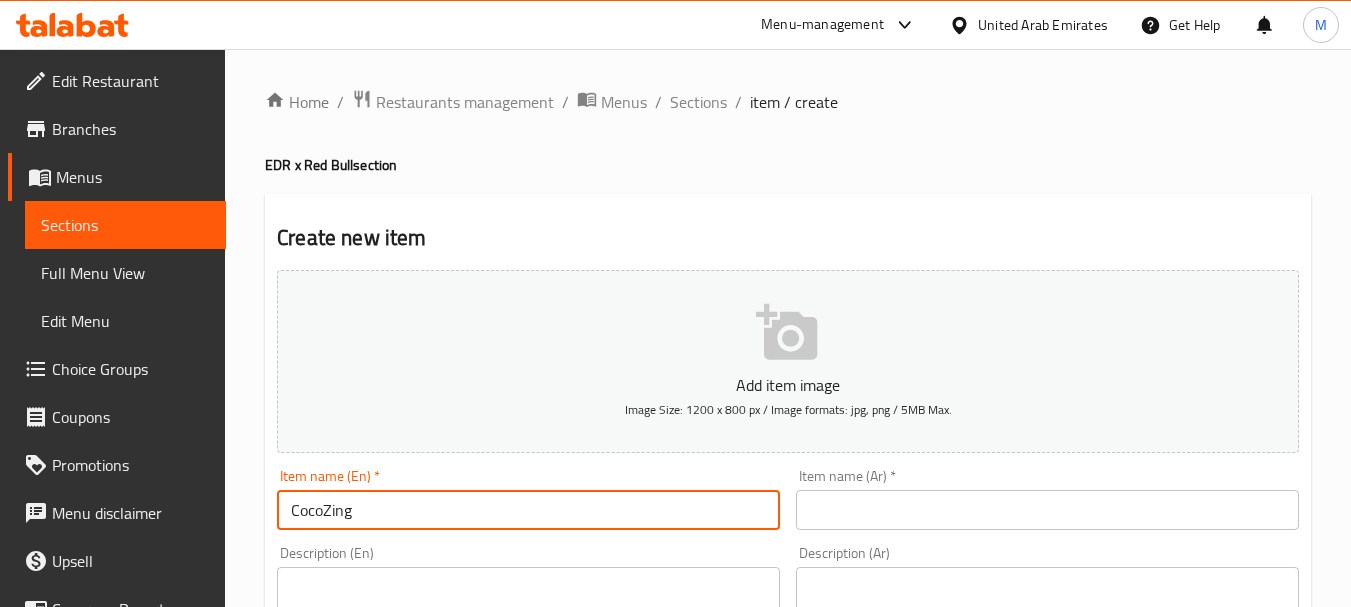 type on "CocoZing" 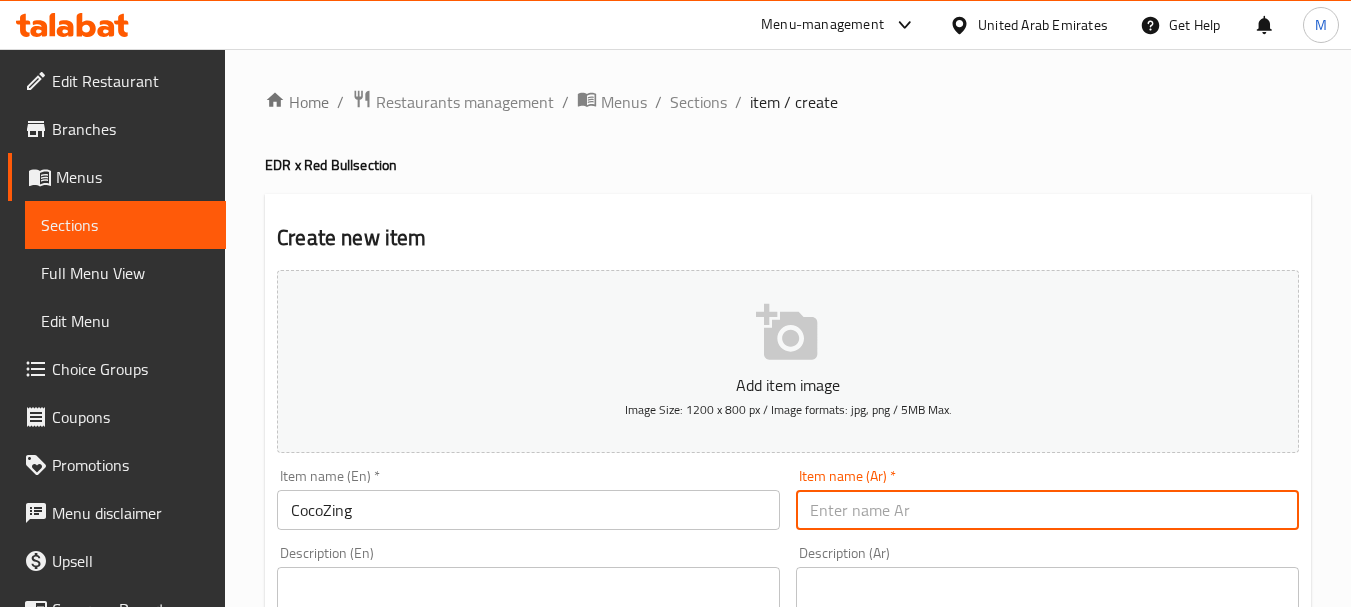 type on ";" 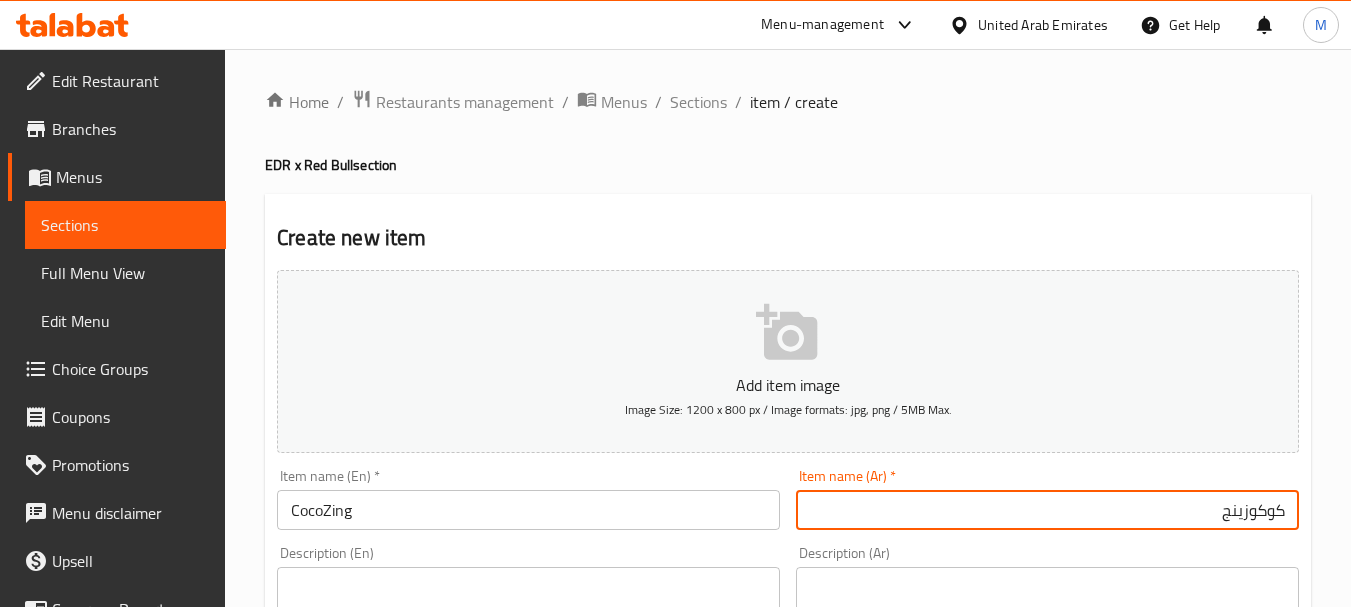 type on "كوكوزينج" 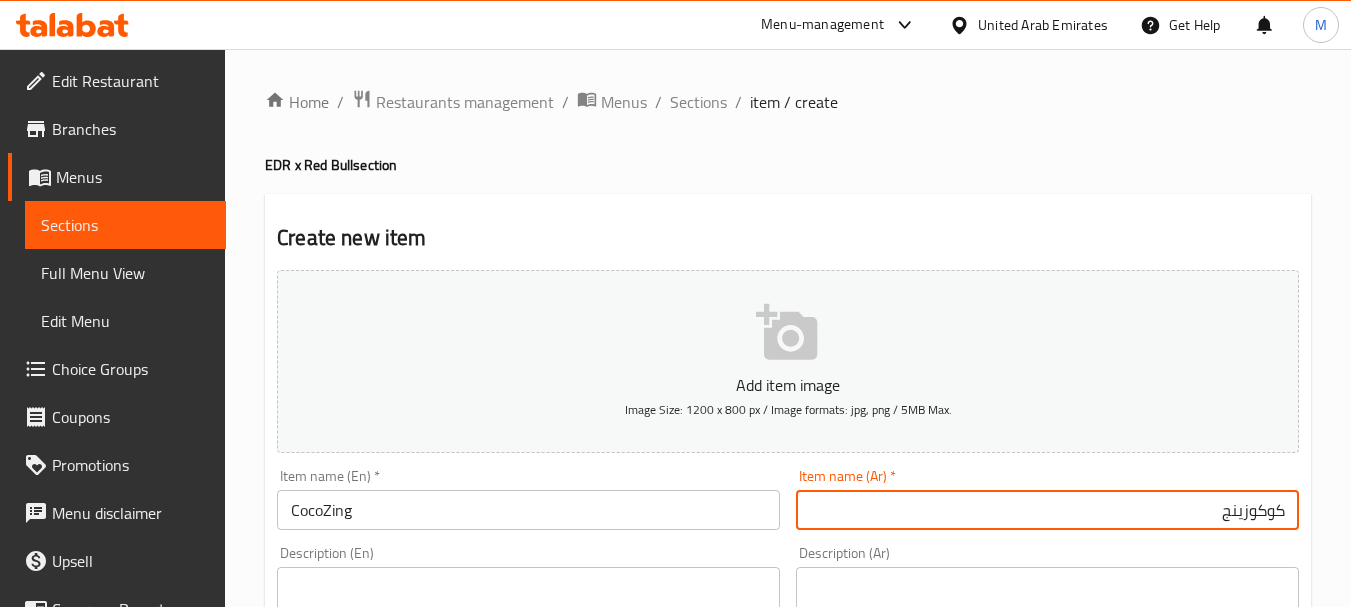 scroll, scrollTop: 100, scrollLeft: 0, axis: vertical 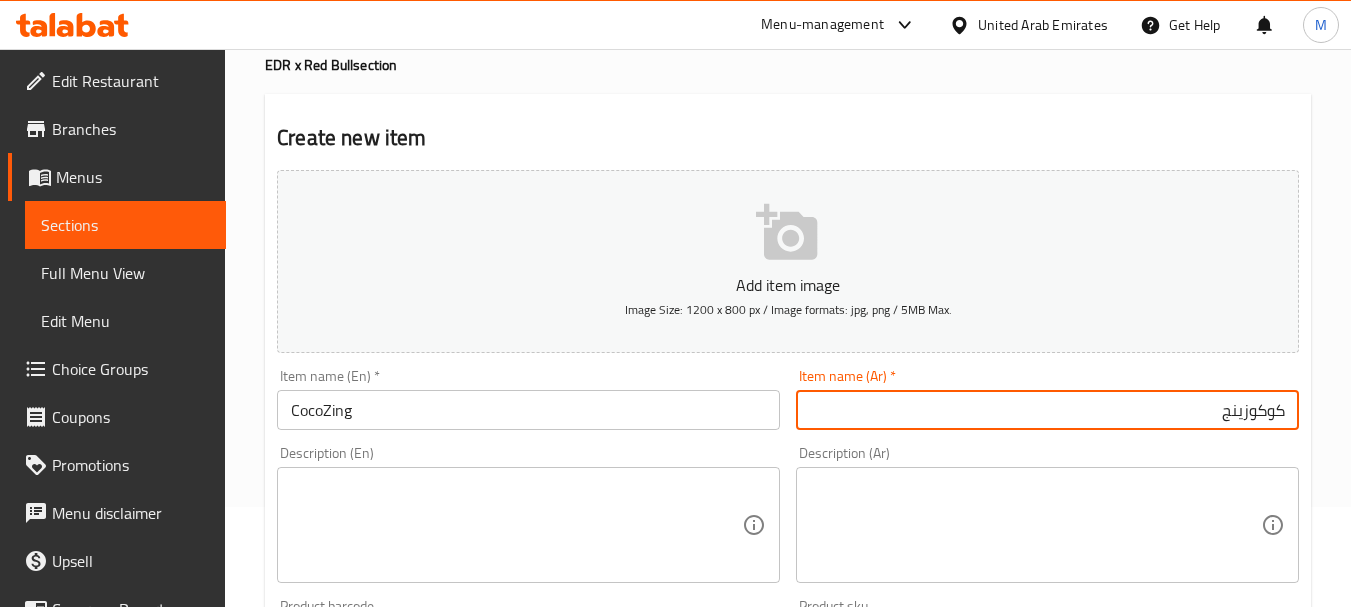 click at bounding box center (516, 525) 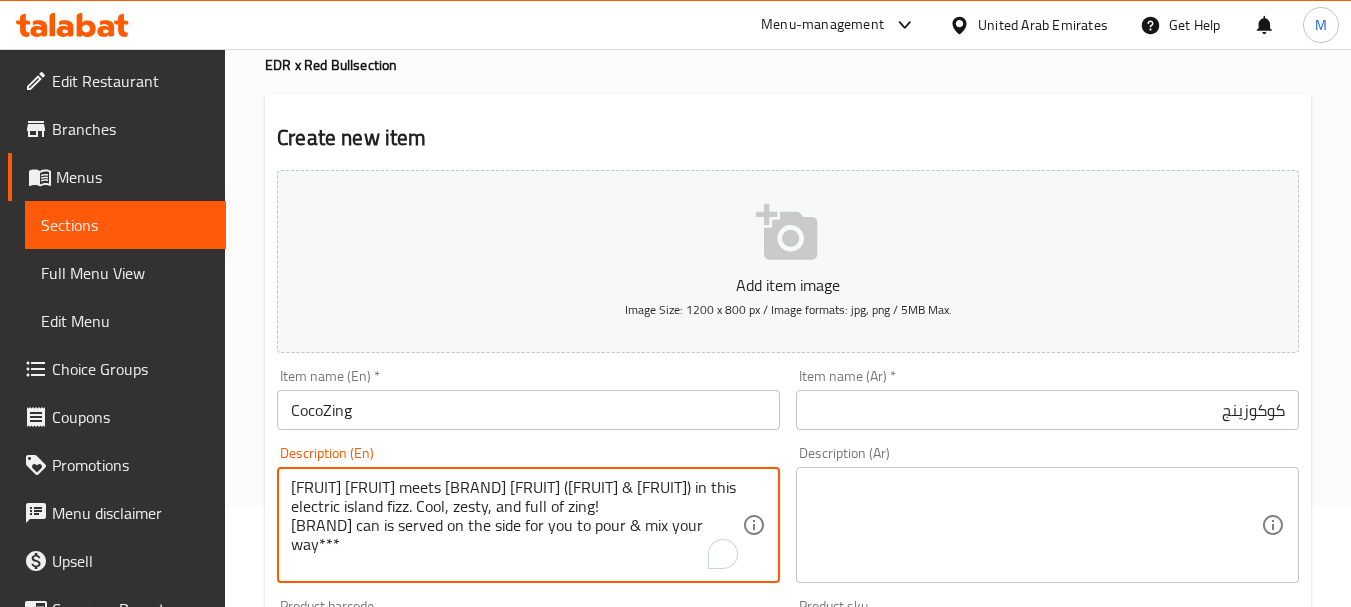 click on "[FRUIT] [FRUIT] meets [BRAND] [FRUIT] ([FRUIT] & [FRUIT]) in this electric island fizz. Cool, zesty, and full of zing!
[BRAND] can is served on the side for you to pour & mix your way***" at bounding box center (516, 525) 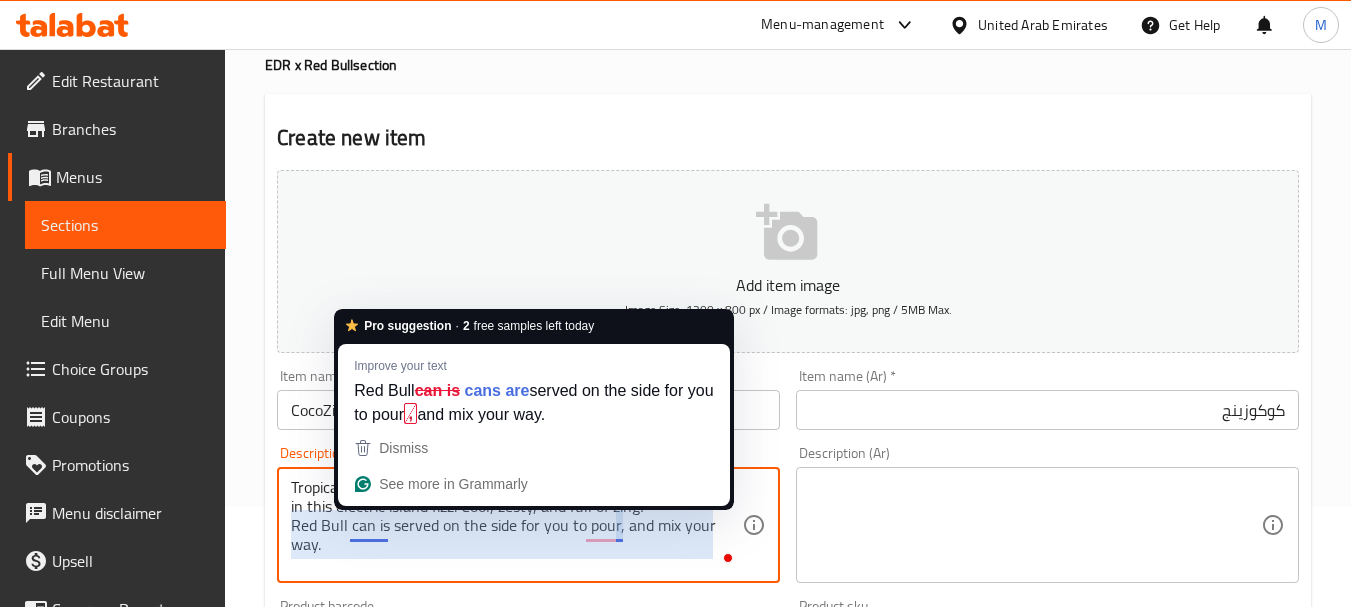 type on "Tropical pineapple meets Red Bull White Edition, Coconut & Berry, in this electric island fizz. Cool, zesty, and full of zing!
Red Bull can is served on the side for you to pour, and mix your way." 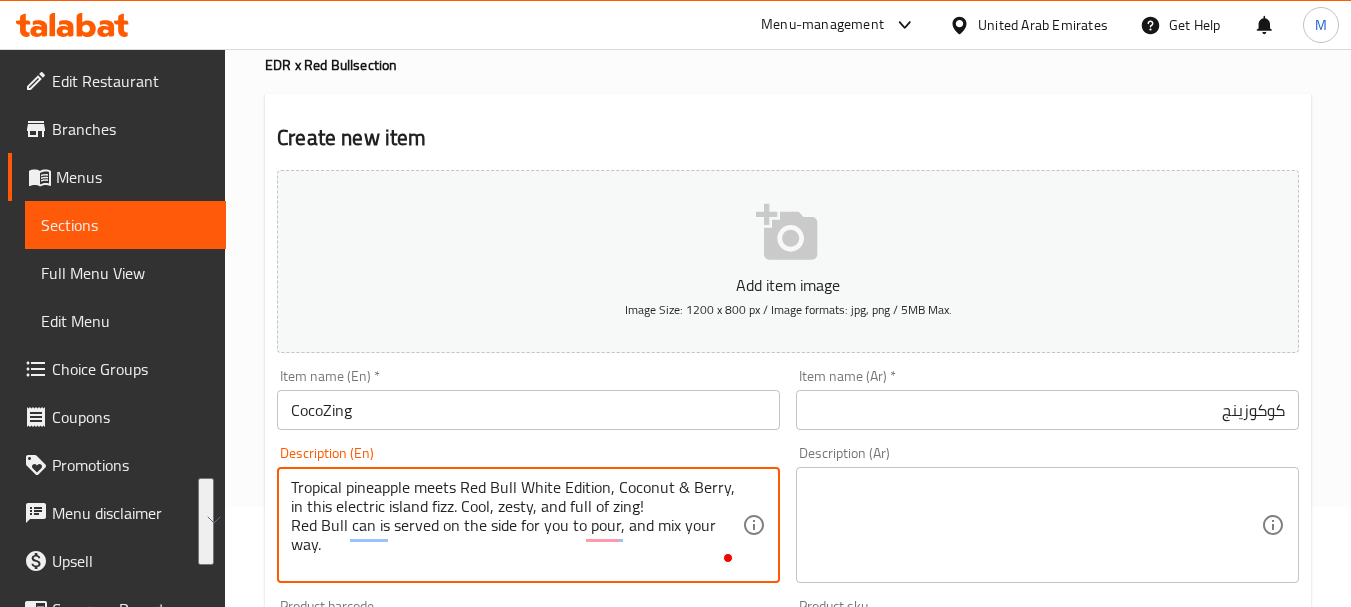 click at bounding box center (1035, 525) 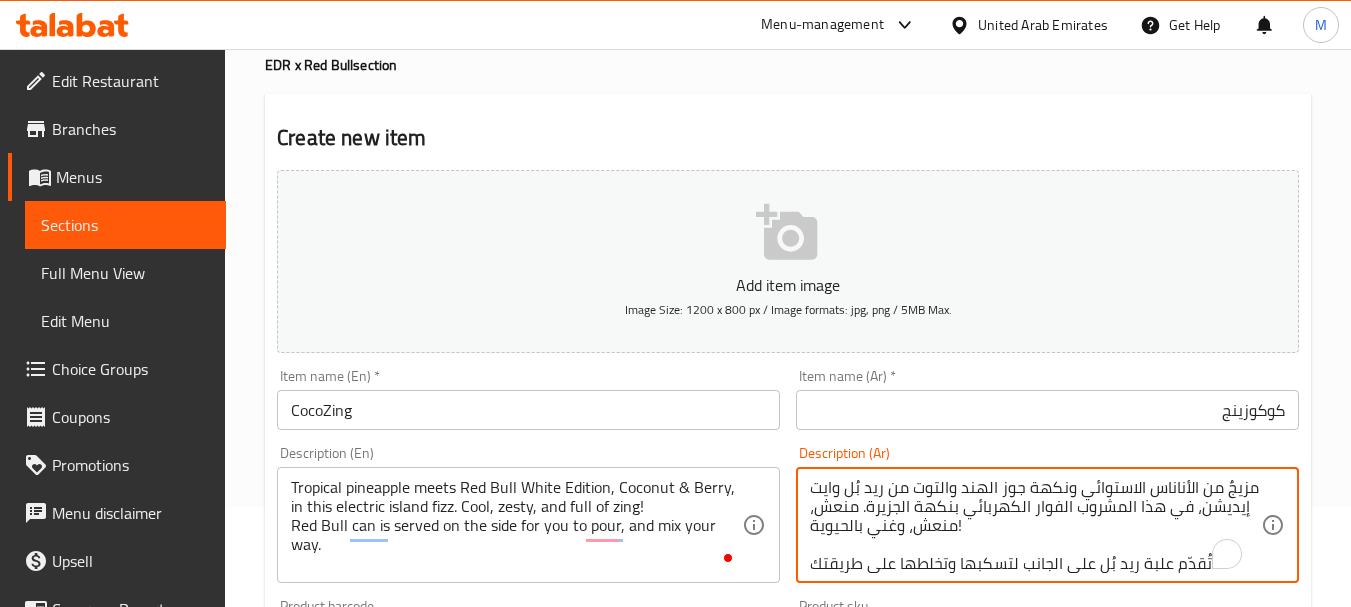 scroll, scrollTop: 5, scrollLeft: 0, axis: vertical 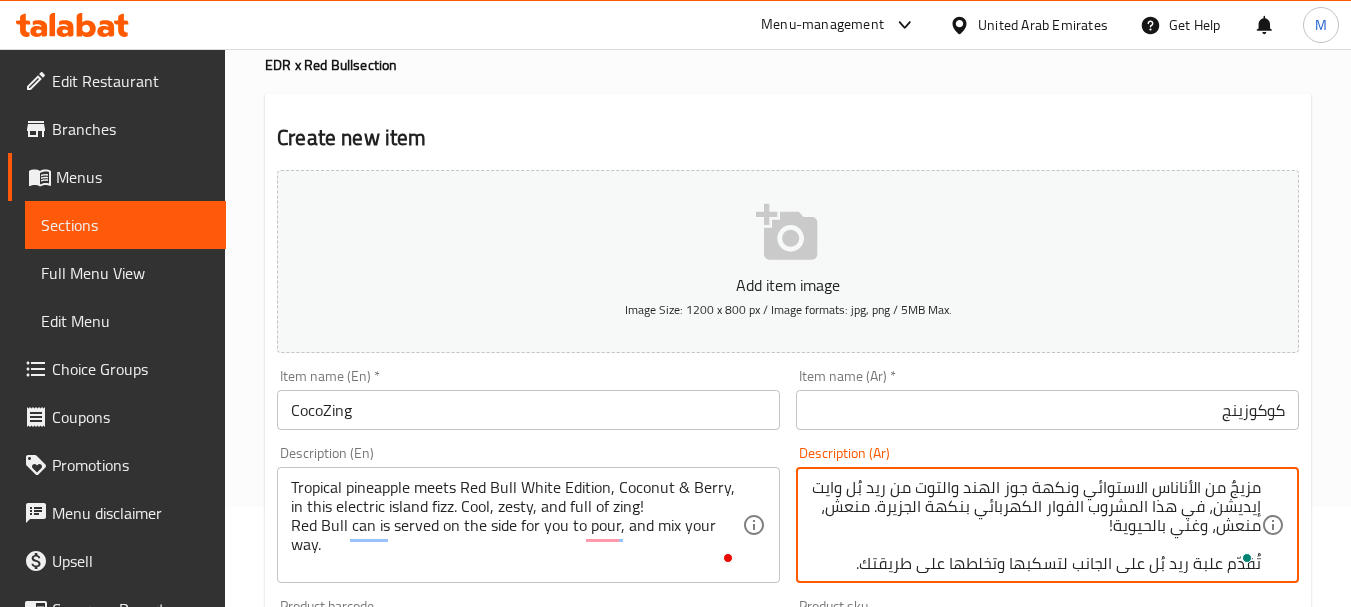 click on "مزيجٌ من الأناناس الاستوائي ونكهة جوز الهند والتوت من ريد بُل وايت إيديشن، في هذا المشروب الفوار الكهربائي بنكهة الجزيرة. منعش، منعش، وغني بالحيوية!
تُقدّم علبة ريد بُل على الجانب لتسكبها وتخلطها على طريقتك." at bounding box center (1035, 525) 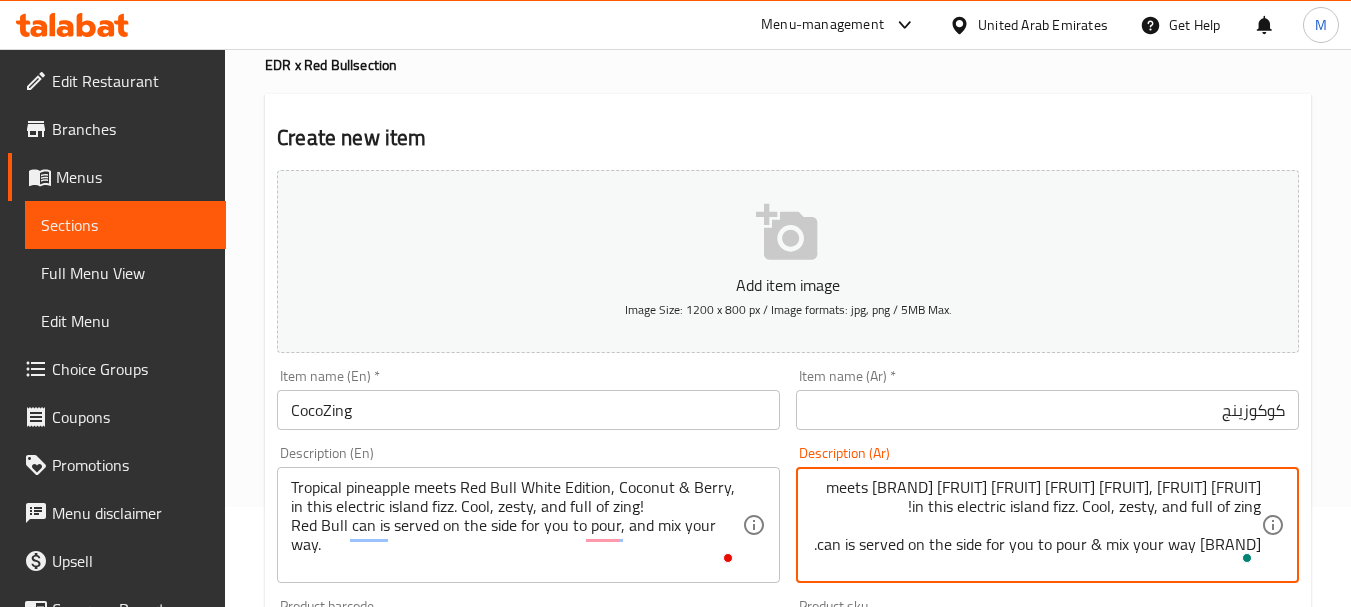 click on "[FRUIT] [FRUIT] meets [BRAND] [FRUIT] [FRUIT] [FRUIT] [FRUIT], in this electric island fizz. Cool, zesty, and full of zing!
[BRAND] can is served on the side for you to pour & mix your way." at bounding box center (1035, 525) 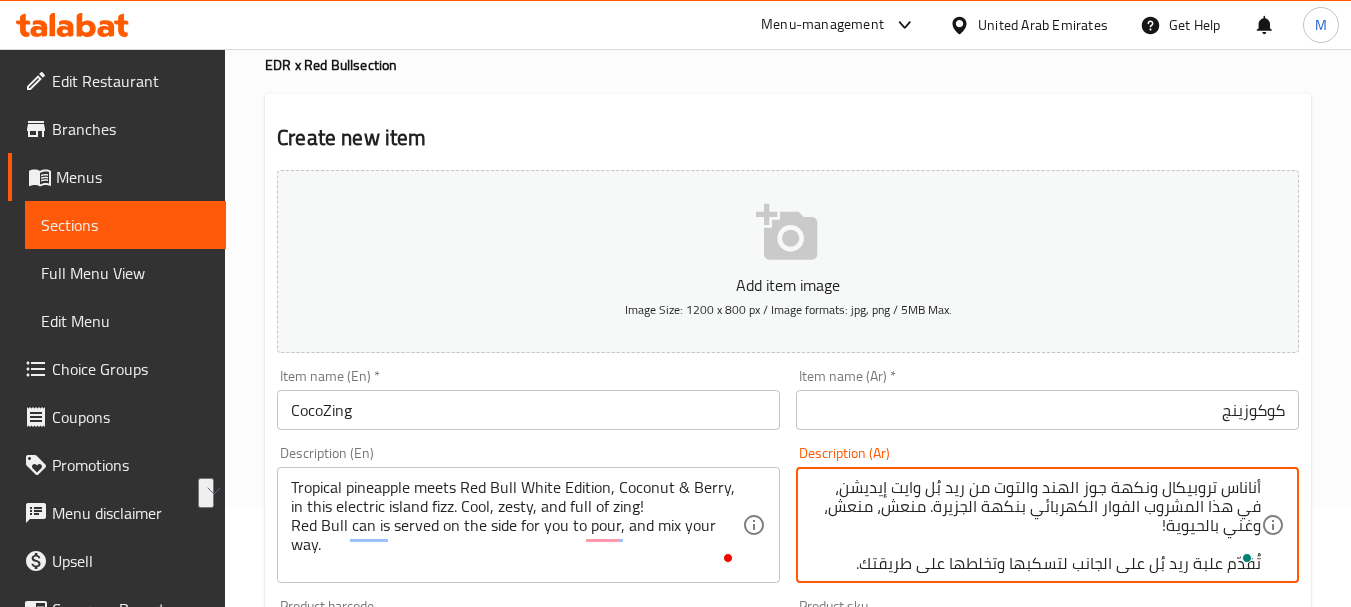 drag, startPoint x: 997, startPoint y: 487, endPoint x: 931, endPoint y: 488, distance: 66.007576 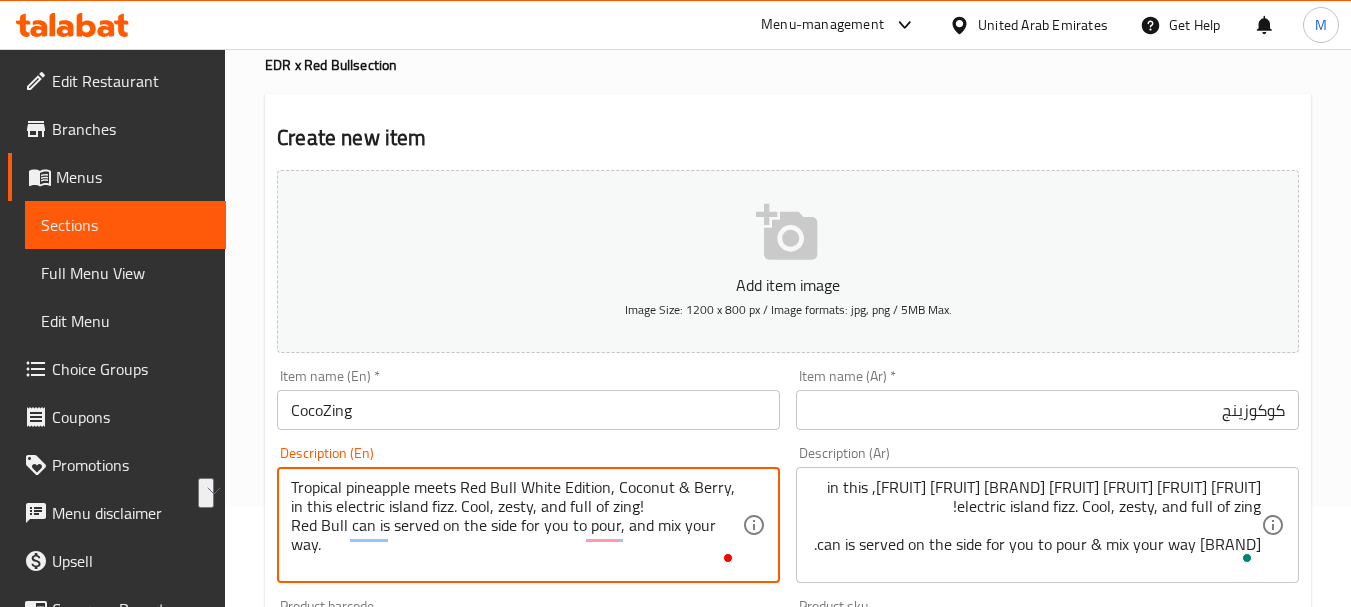 drag, startPoint x: 516, startPoint y: 487, endPoint x: 460, endPoint y: 487, distance: 56 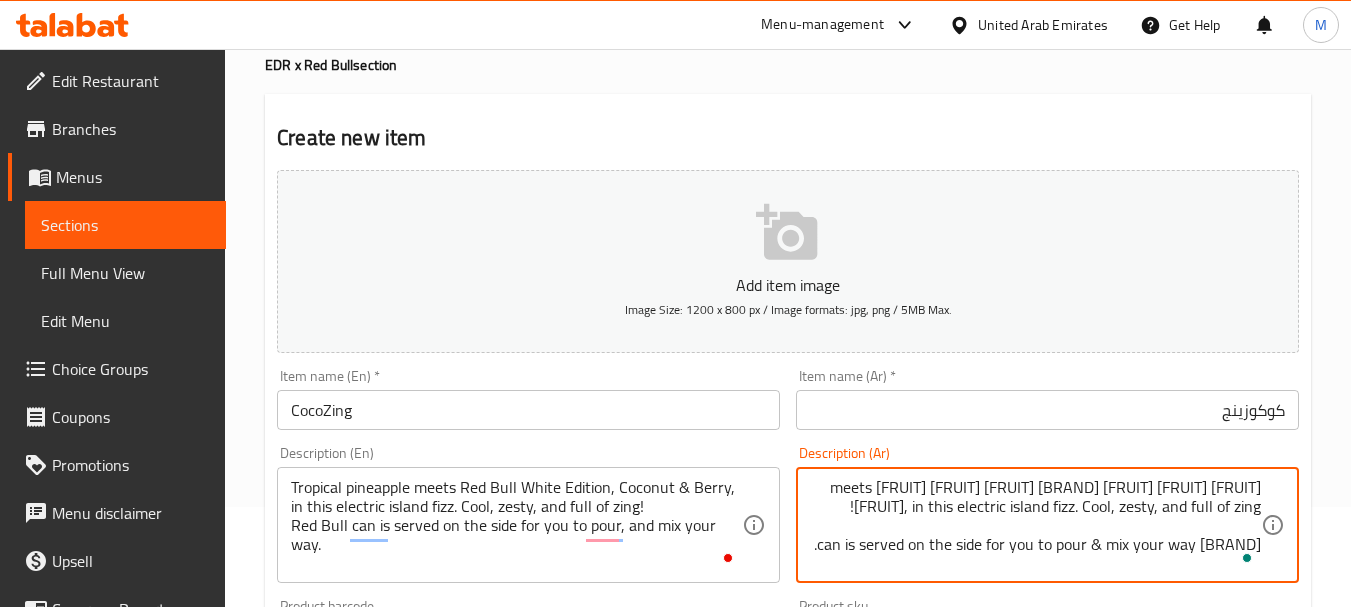 paste on "ريد بول" 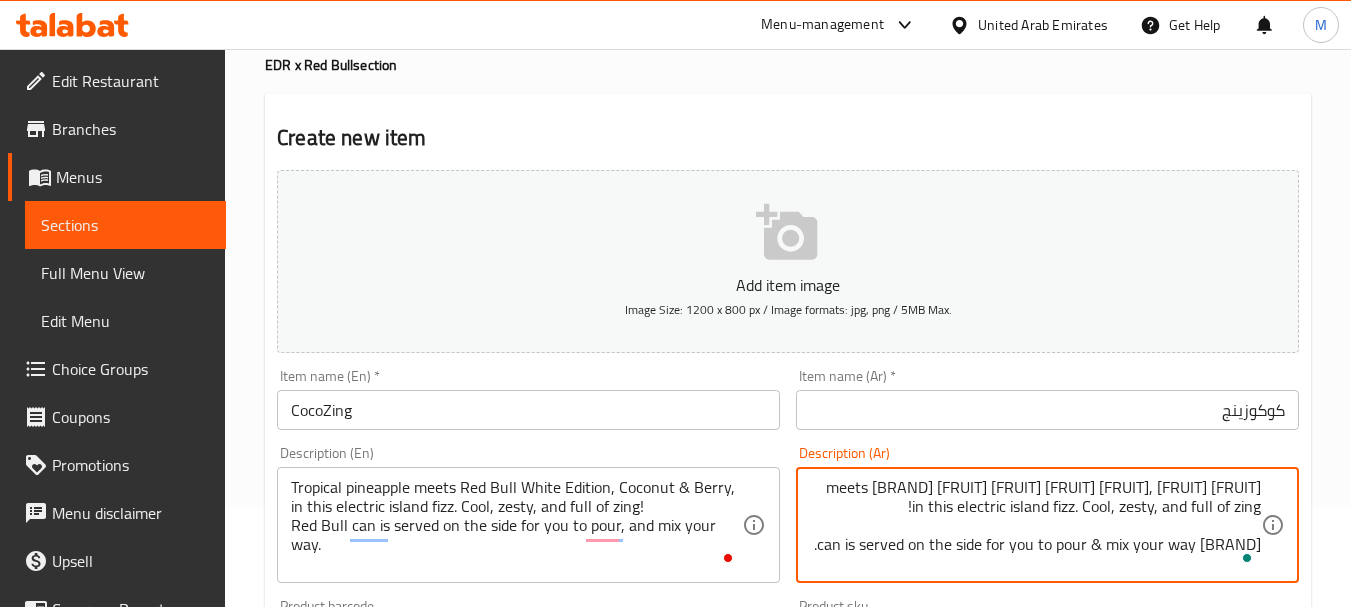 paste on "وايت إيديشن" 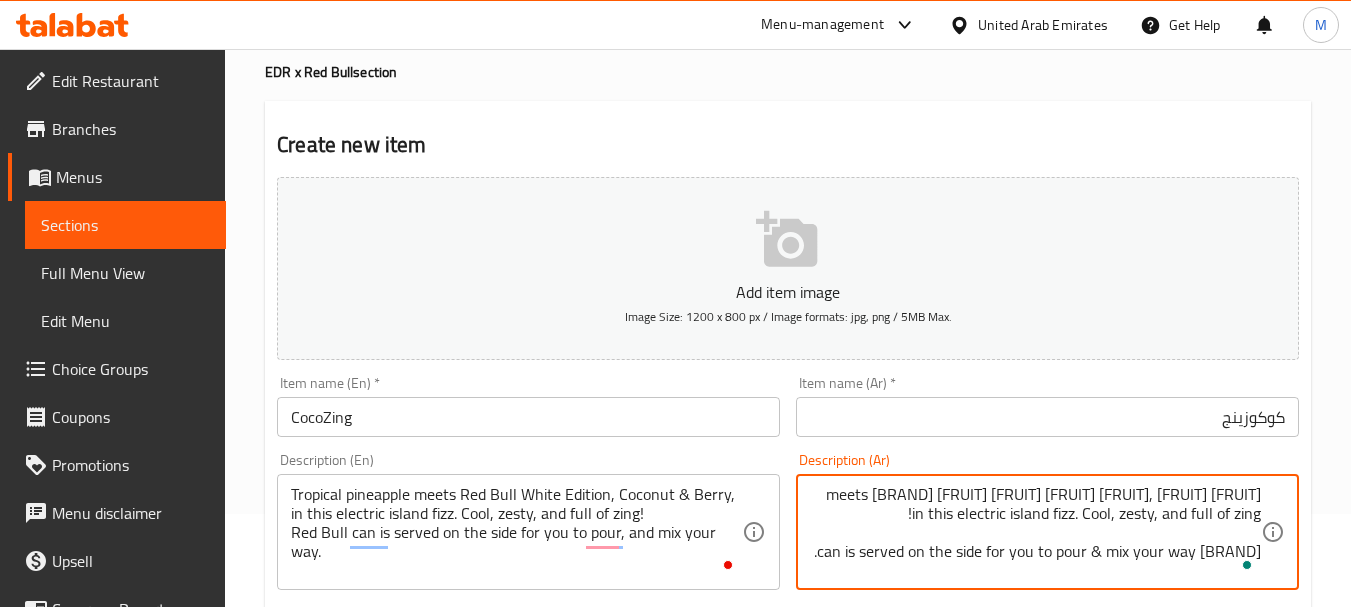 scroll, scrollTop: 200, scrollLeft: 0, axis: vertical 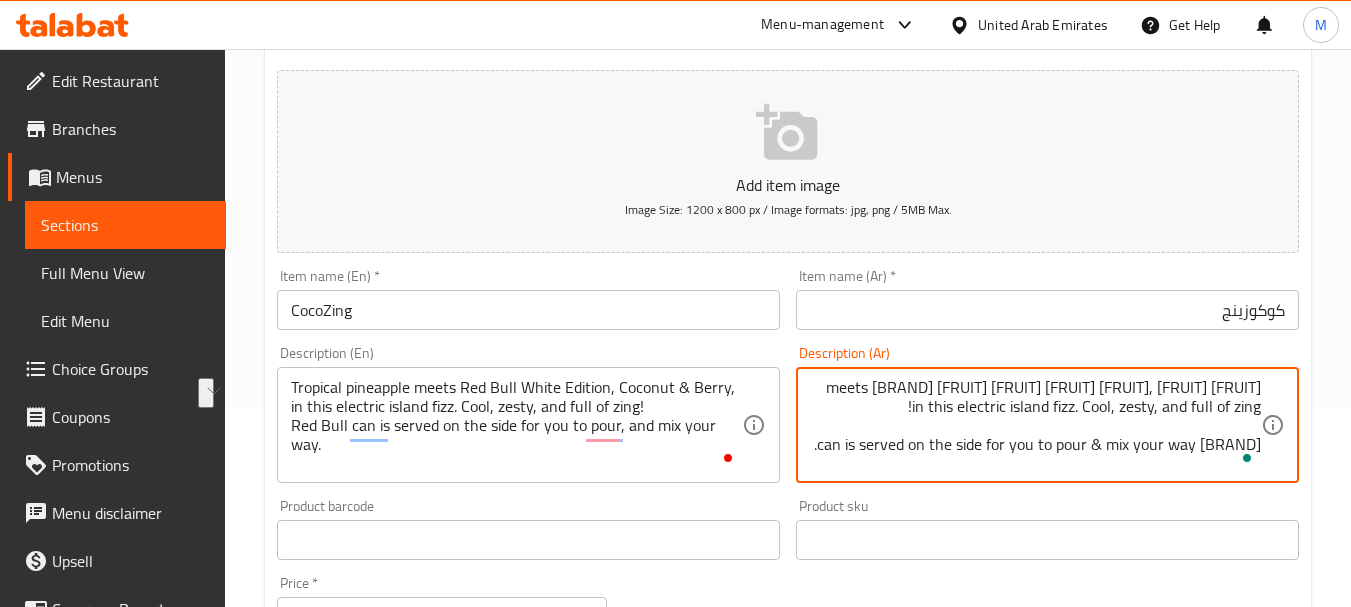 drag, startPoint x: 1181, startPoint y: 409, endPoint x: 887, endPoint y: 414, distance: 294.0425 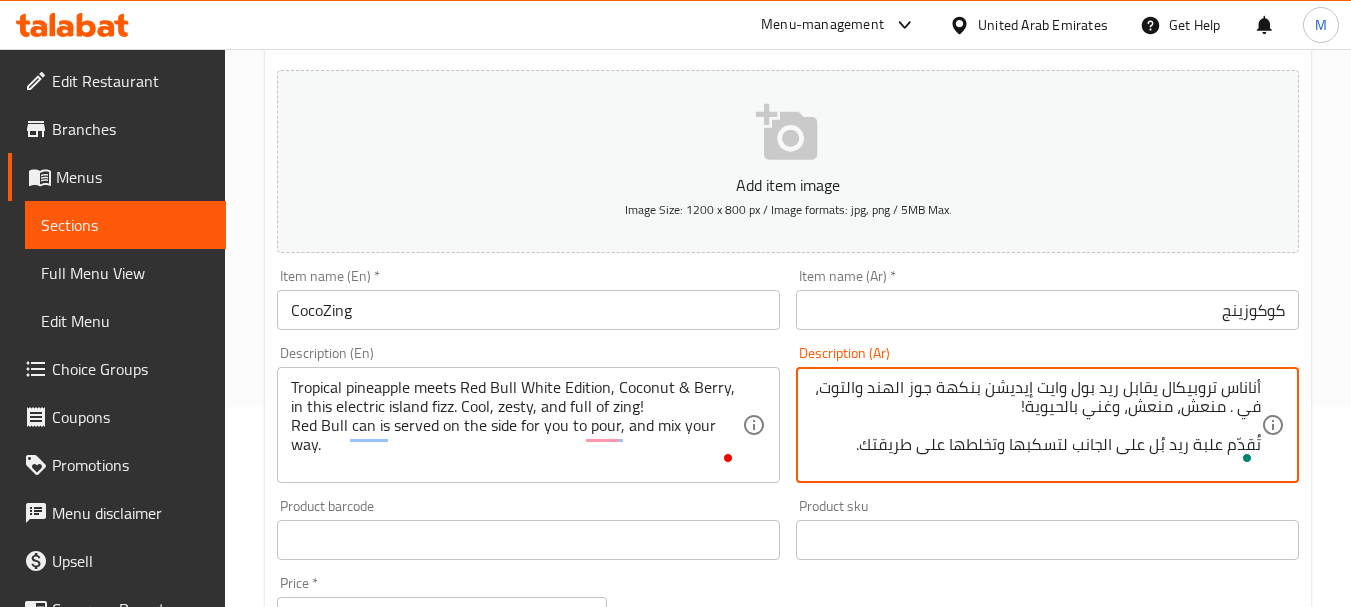 click on "Tropical pineapple meets Red Bull White Edition, Coconut & Berry, in this electric island fizz. Cool, zesty, and full of zing!
Red Bull can is served on the side for you to pour, and mix your way." at bounding box center (516, 425) 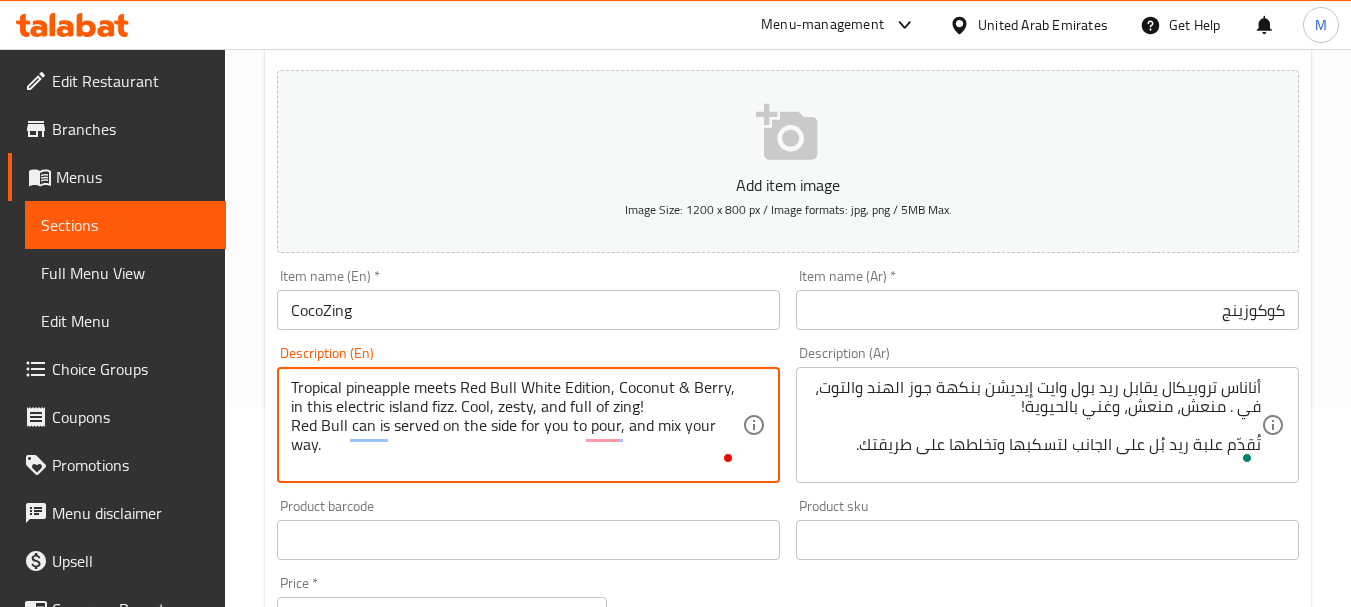 click on "Tropical pineapple meets Red Bull White Edition, Coconut & Berry, in this electric island fizz. Cool, zesty, and full of zing!
Red Bull can is served on the side for you to pour, and mix your way." at bounding box center [516, 425] 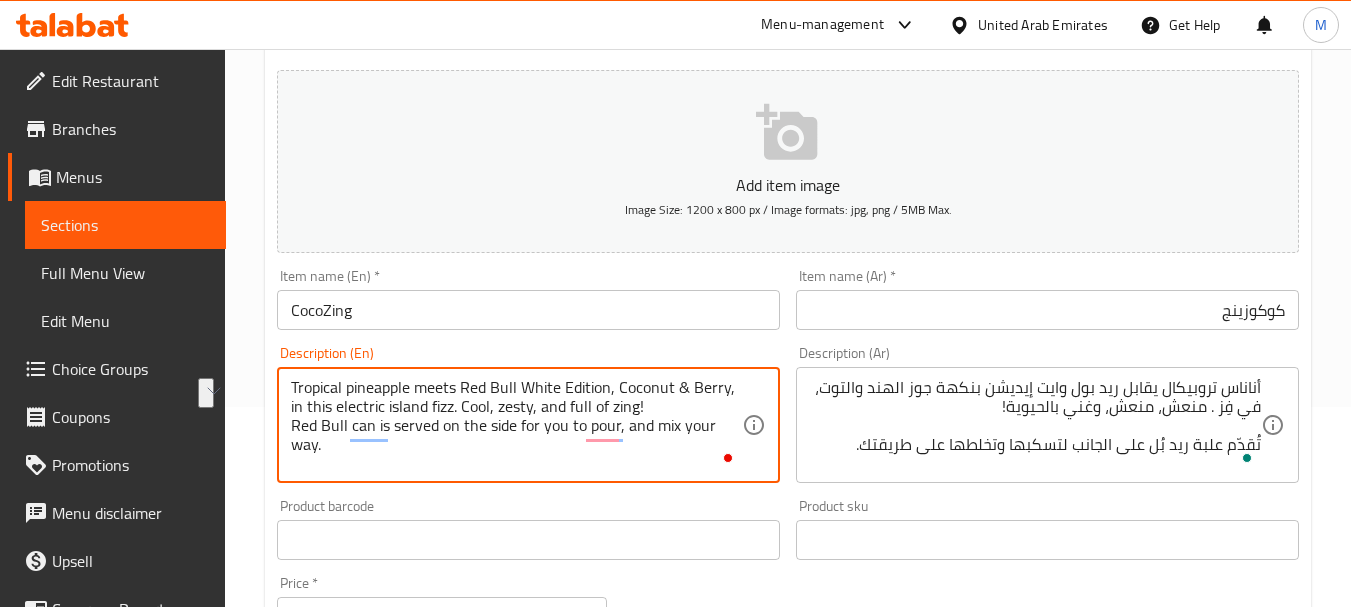 drag, startPoint x: 452, startPoint y: 409, endPoint x: 292, endPoint y: 409, distance: 160 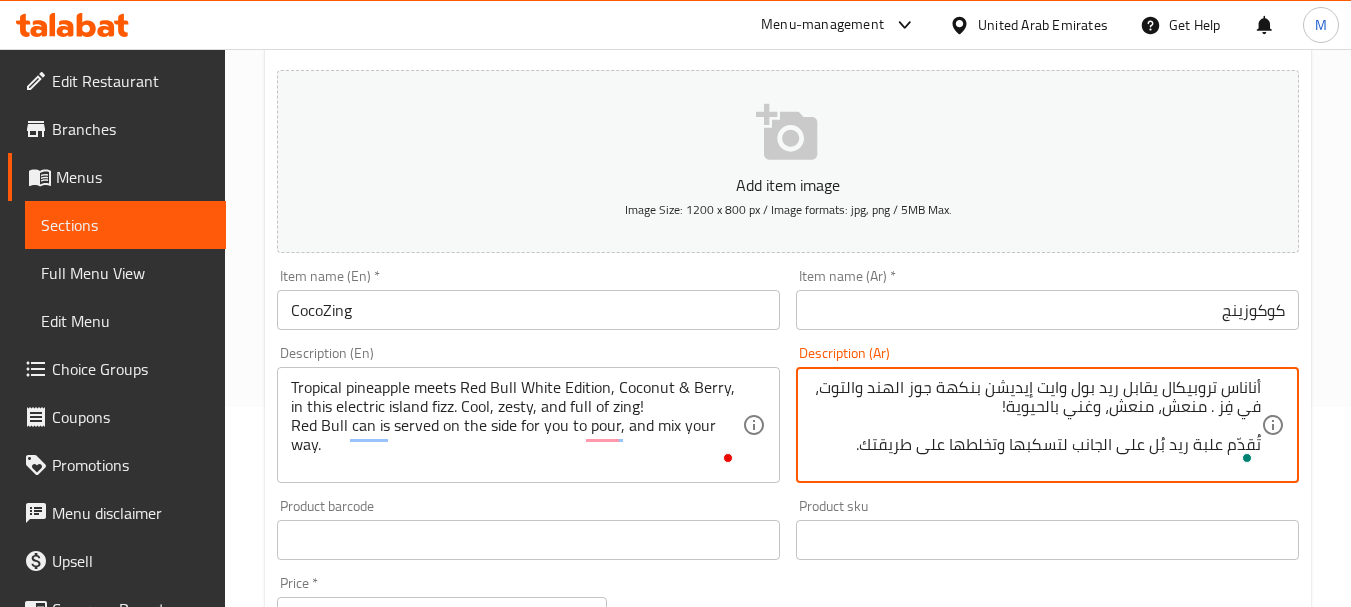 click on "أناناس تروبيكال يقابل ريد بول وايت إيديشن بنكهة جوز الهند والتوت، في فِز . منعش، منعش، وغني بالحيوية!
تُقدّم علبة ريد بُل على الجانب لتسكبها وتخلطها على طريقتك." at bounding box center (1035, 425) 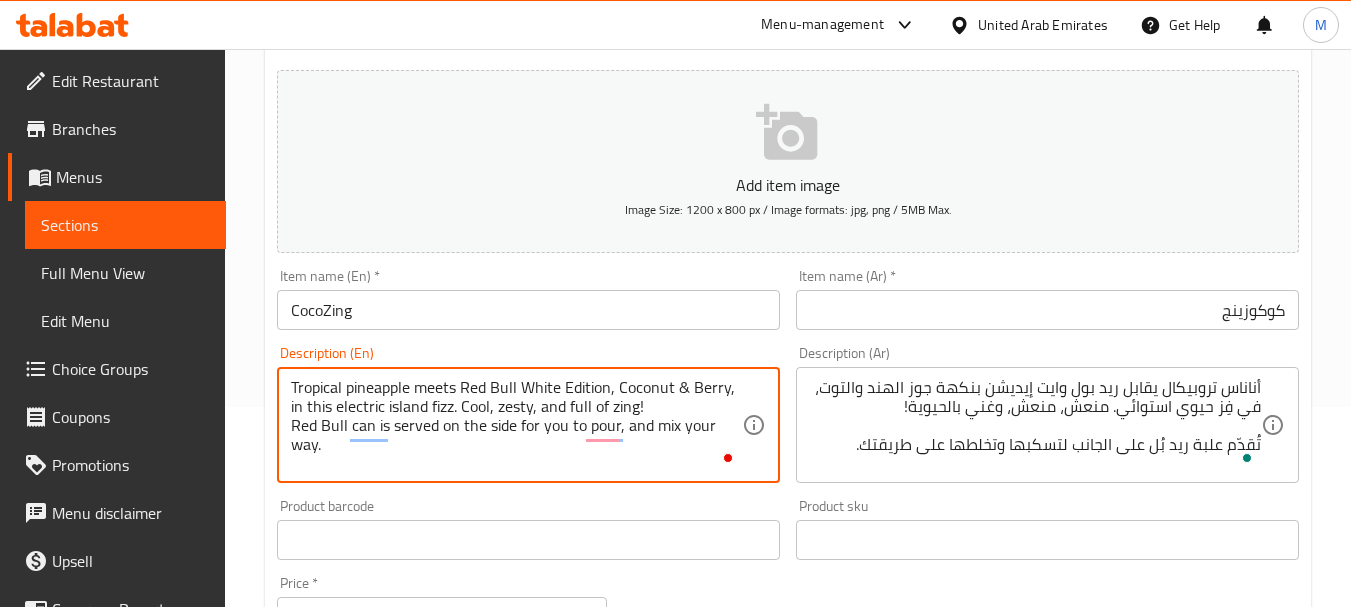 click on "Tropical pineapple meets Red Bull White Edition, Coconut & Berry, in this electric island fizz. Cool, zesty, and full of zing!
Red Bull can is served on the side for you to pour, and mix your way." at bounding box center [516, 425] 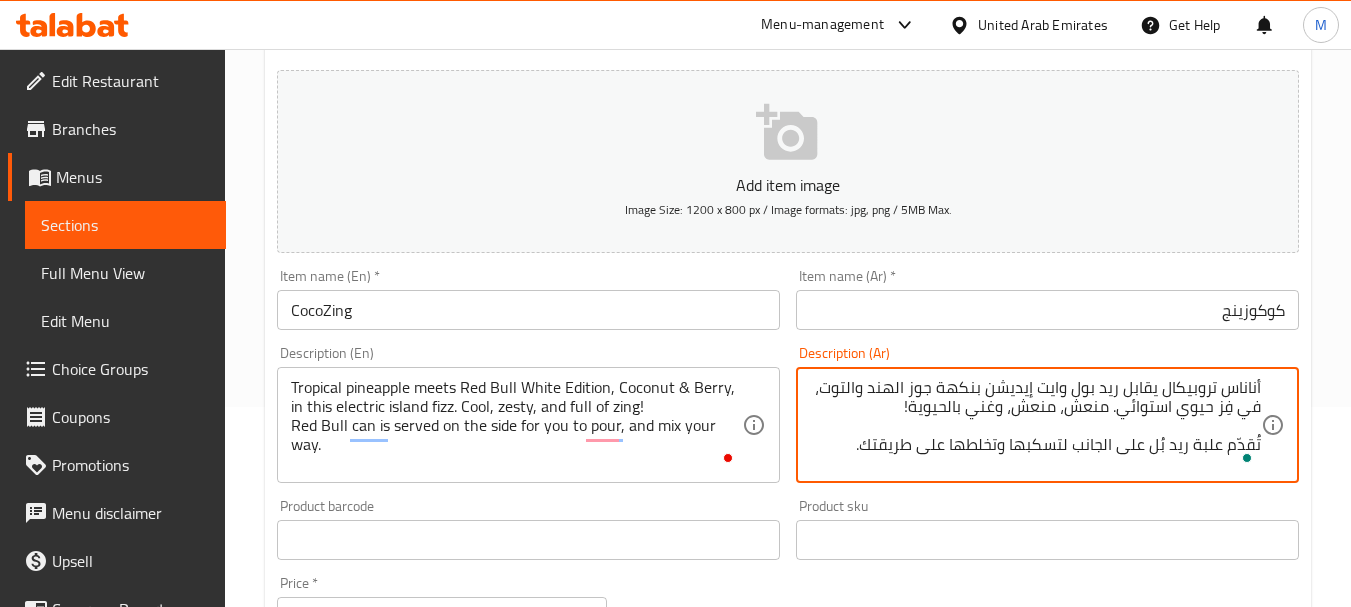 click on "أناناس تروبيكال يقابل ريد بول وايت إيديشن بنكهة جوز الهند والتوت، في فِز حيوي استوائي. منعش، منعش، وغني بالحيوية!
تُقدّم علبة ريد بُل على الجانب لتسكبها وتخلطها على طريقتك." at bounding box center (1035, 425) 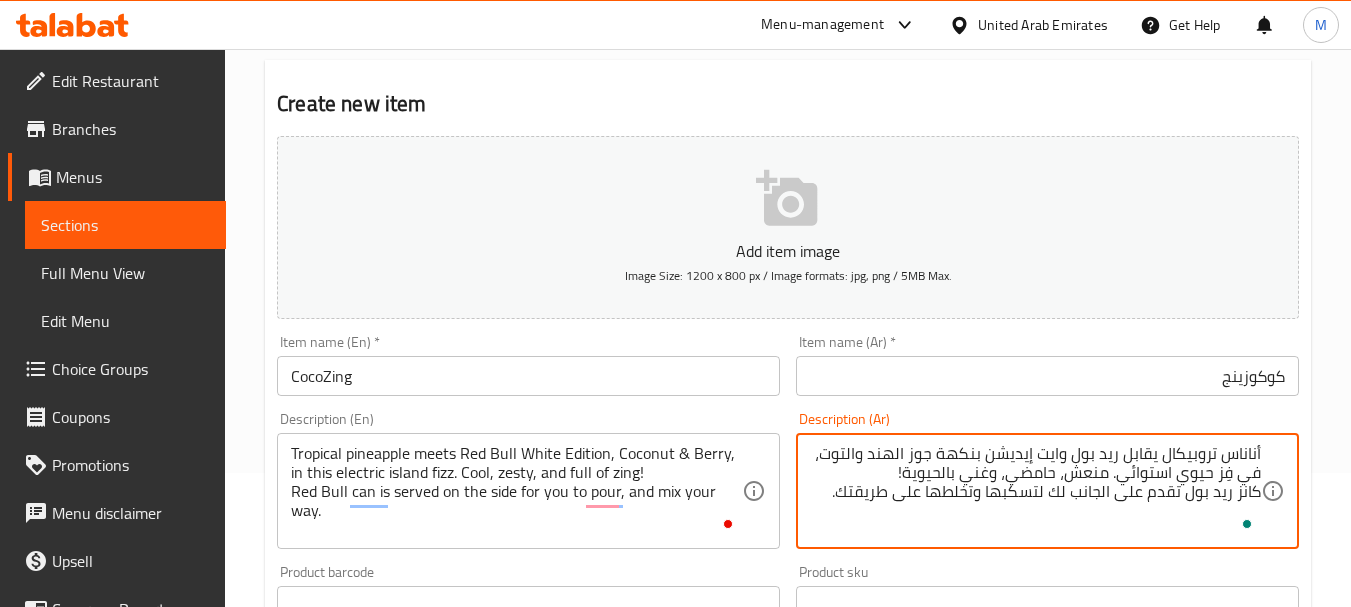 scroll, scrollTop: 100, scrollLeft: 0, axis: vertical 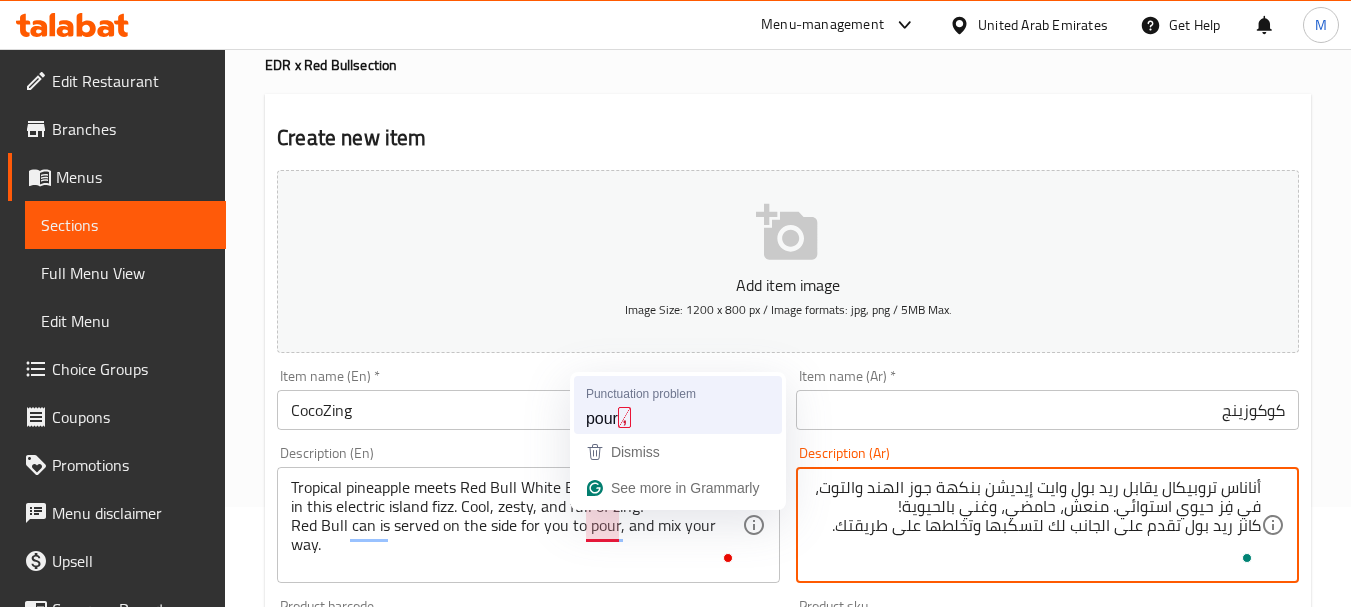 type on "أناناس تروبيكال يقابل ريد بول وايت إيديشن بنكهة جوز الهند والتوت، في فِز حيوي استوائي. منعش، حامضي، وغني بالحيوية!
كانز ريد بول تقدم على الجانب لك لتسكبها وتخلطها على طريقتك." 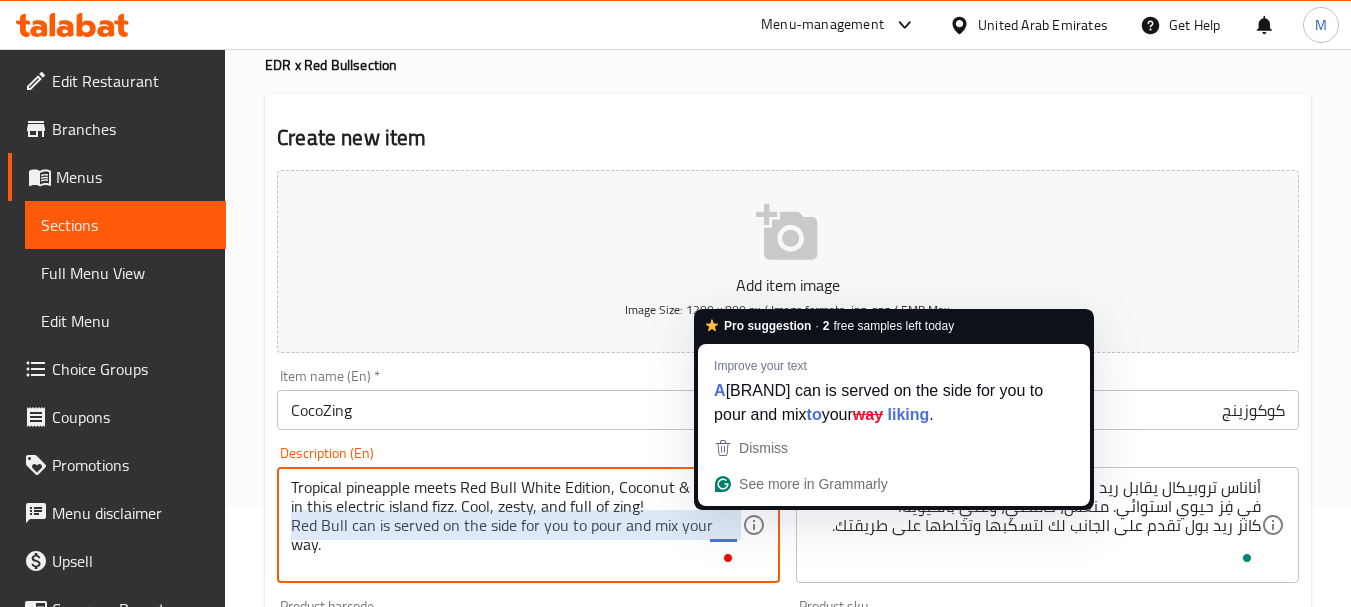 type on "Tropical pineapple meets Red Bull White Edition, Coconut & Berry, in this electric island fizz. Cool, zesty, and full of zing!
Red Bull can is served on the side for you to pour and mix your way." 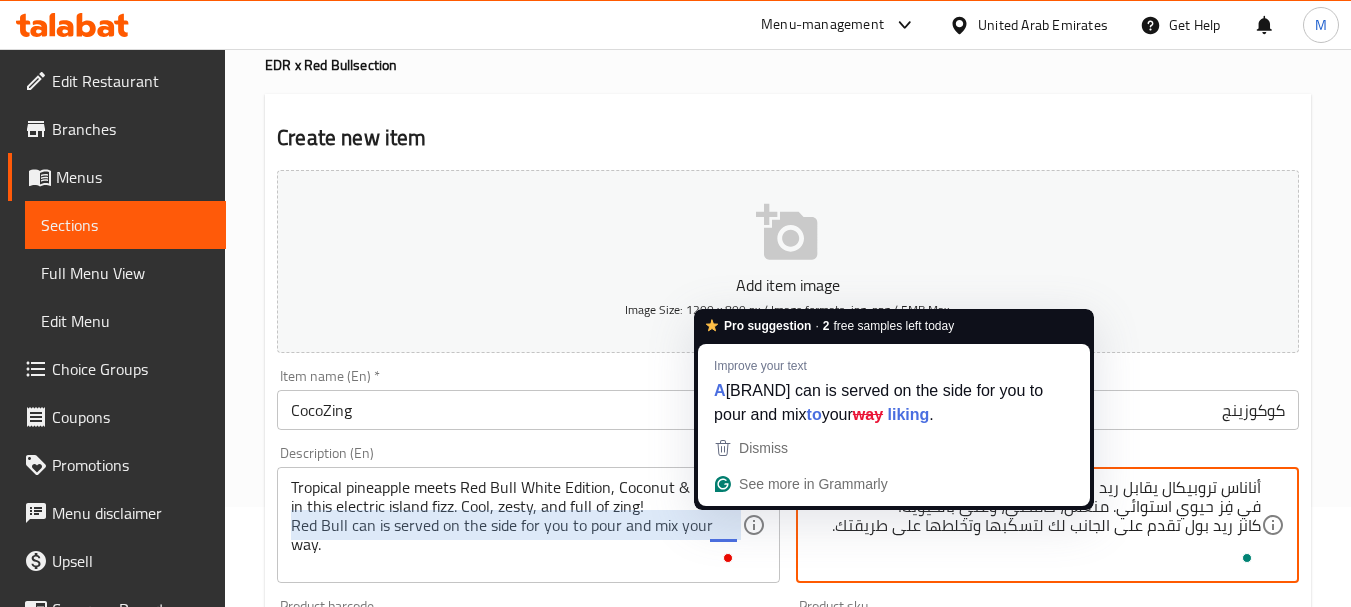 click on "أناناس تروبيكال يقابل ريد بول وايت إيديشن بنكهة جوز الهند والتوت، في فِز حيوي استوائي. منعش، حامضي، وغني بالحيوية!
كانز ريد بول تقدم على الجانب لك لتسكبها وتخلطها على طريقتك." at bounding box center (1035, 525) 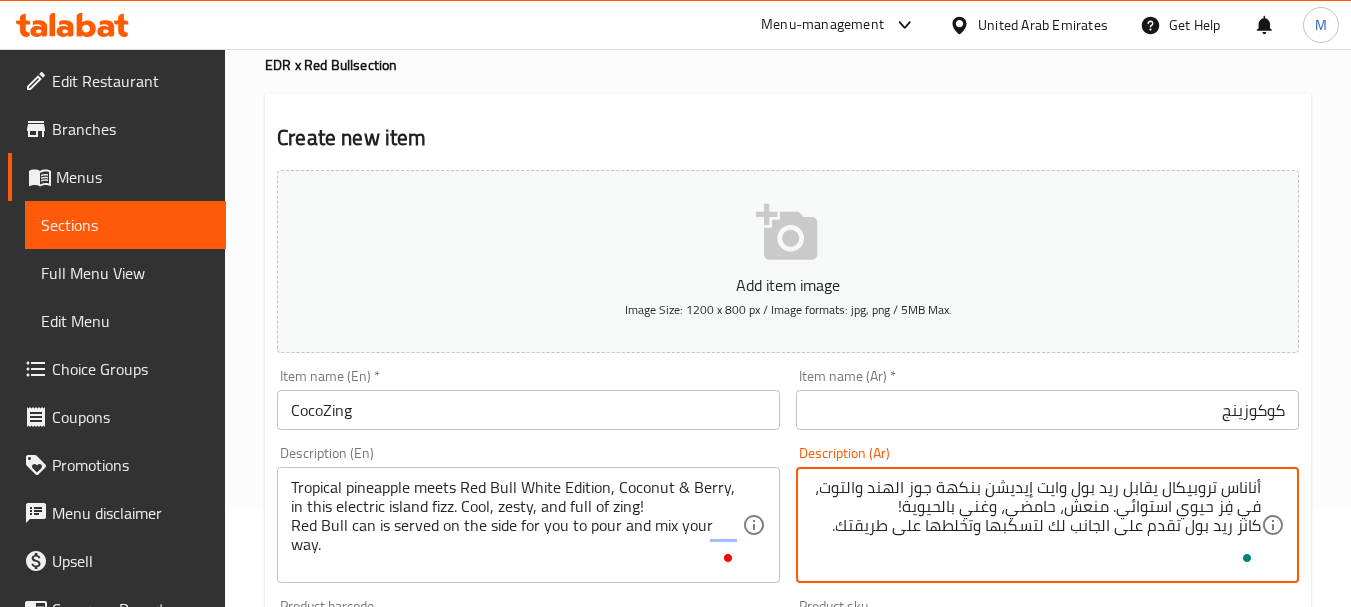 scroll, scrollTop: 400, scrollLeft: 0, axis: vertical 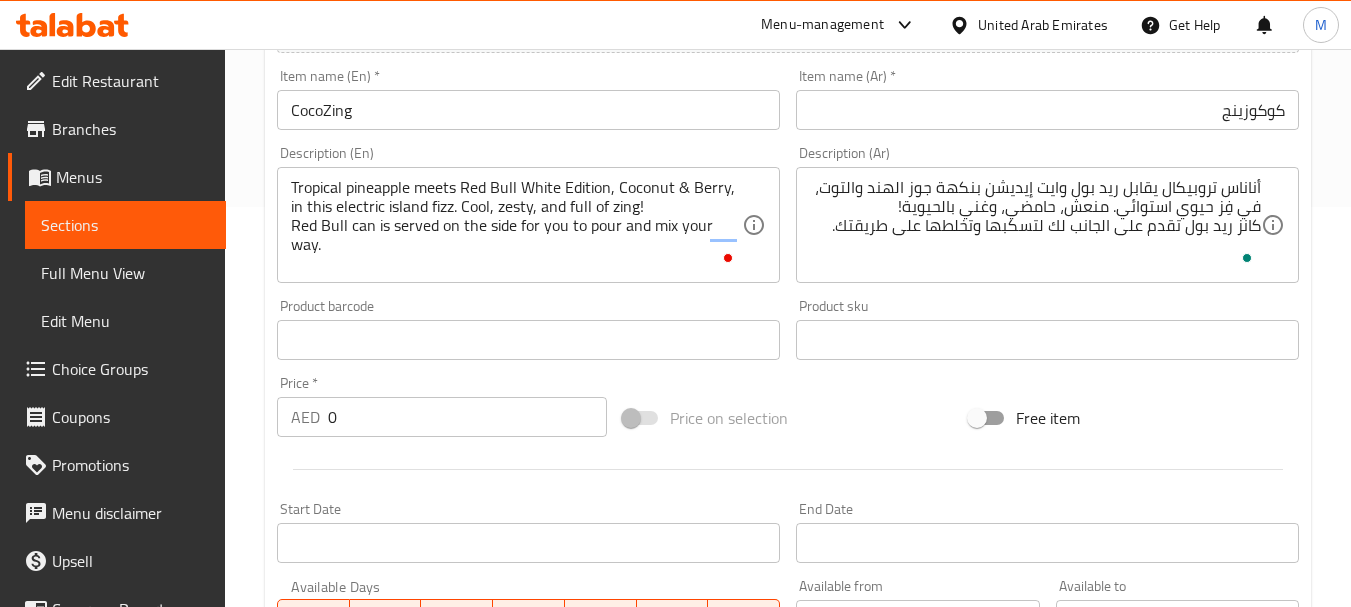 click on "Price   * AED 0 Price  *" at bounding box center [442, 406] 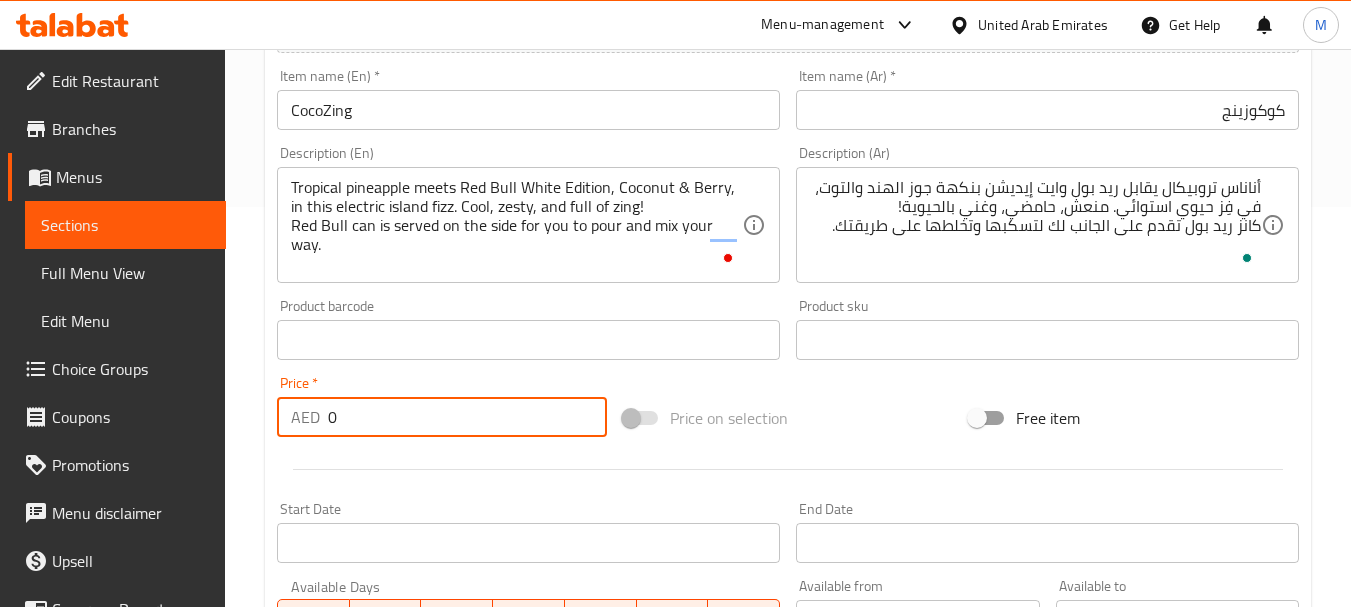 click on "0" at bounding box center (467, 417) 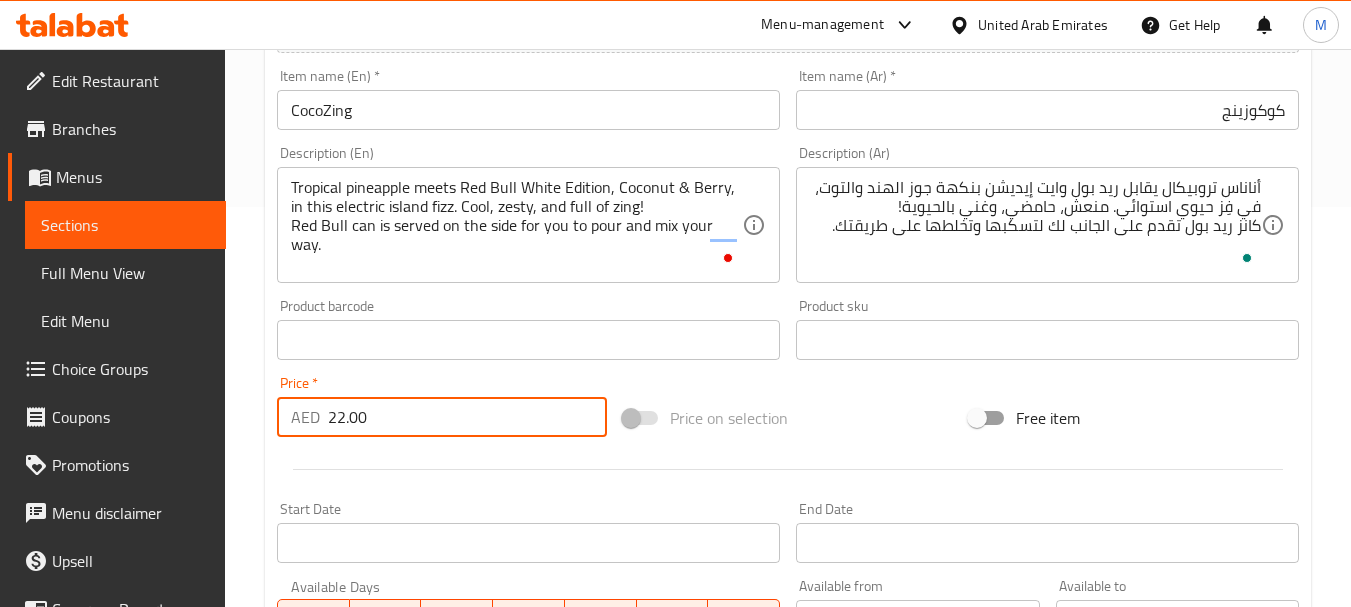 type on "22.00" 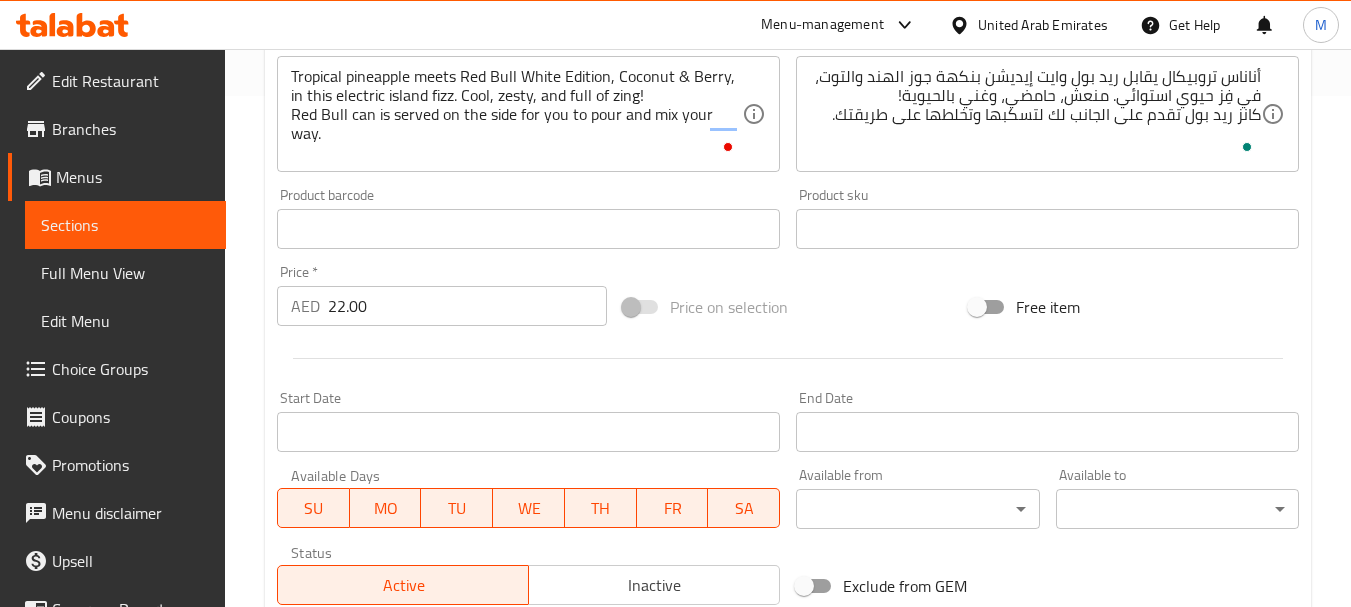 scroll, scrollTop: 806, scrollLeft: 0, axis: vertical 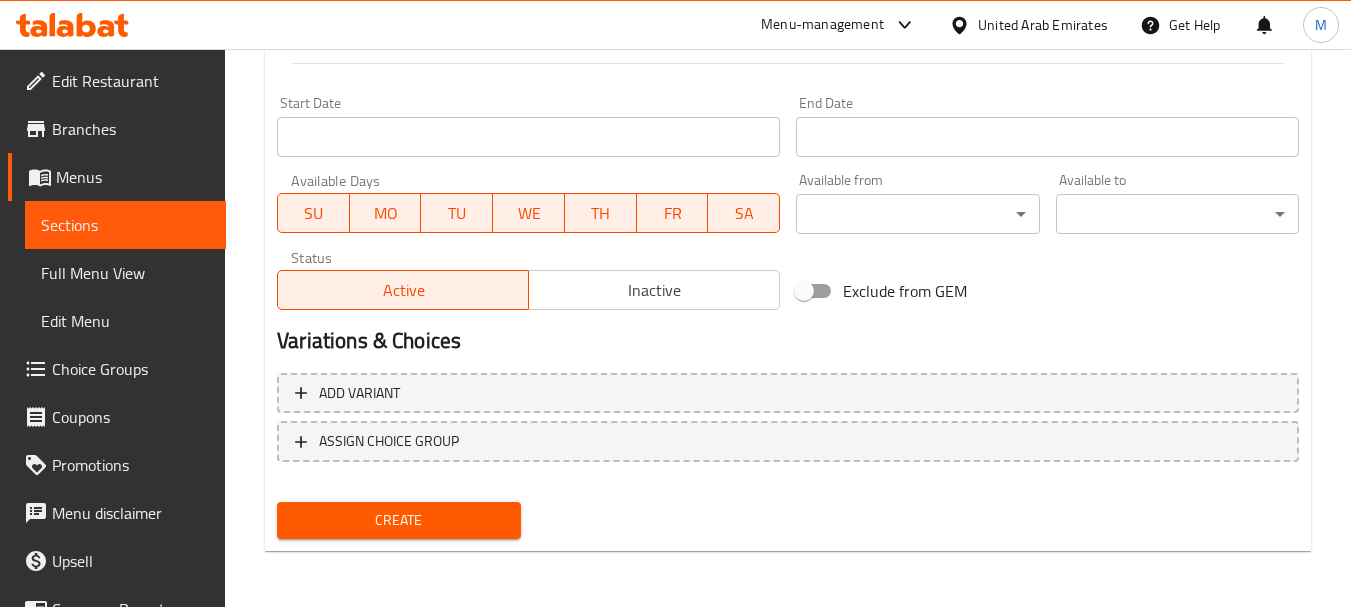 click on "Create" at bounding box center [398, 520] 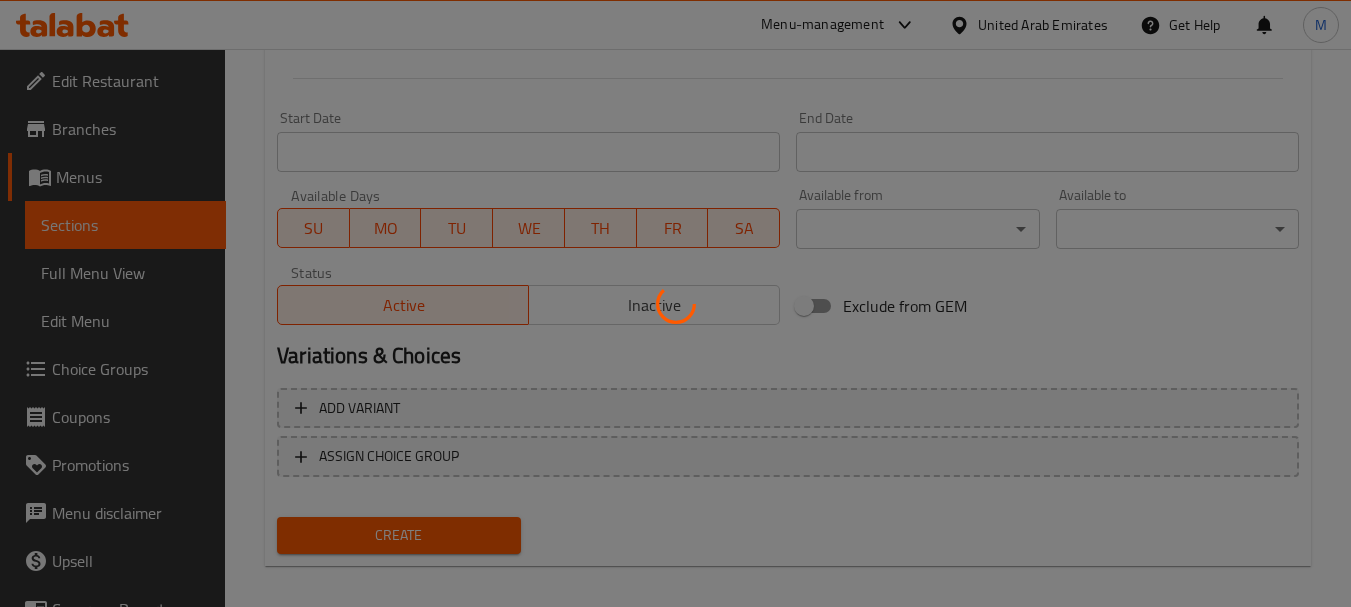 scroll, scrollTop: 706, scrollLeft: 0, axis: vertical 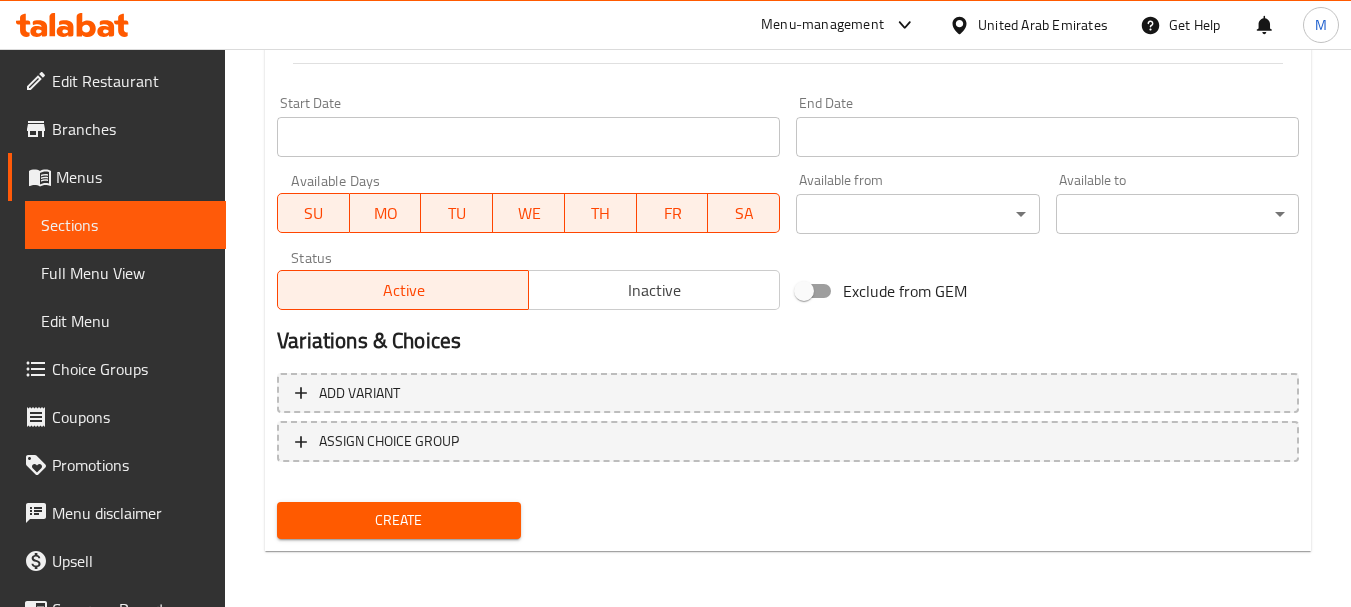 click on "Create" at bounding box center [398, 520] 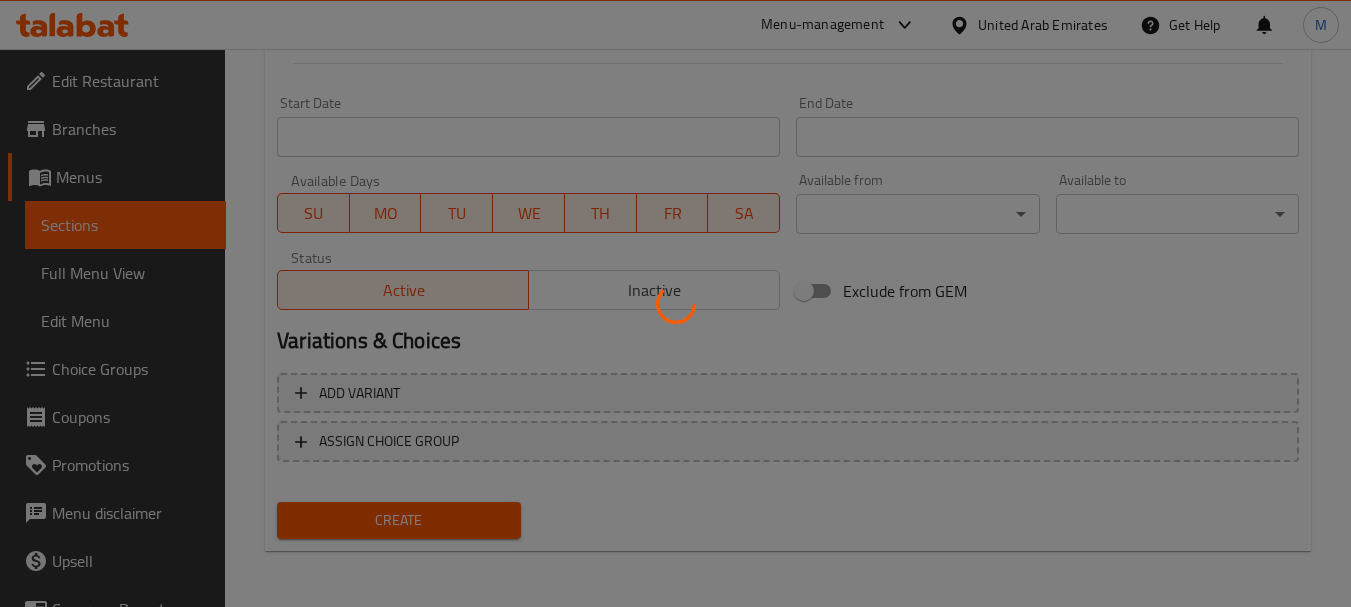 scroll, scrollTop: 606, scrollLeft: 0, axis: vertical 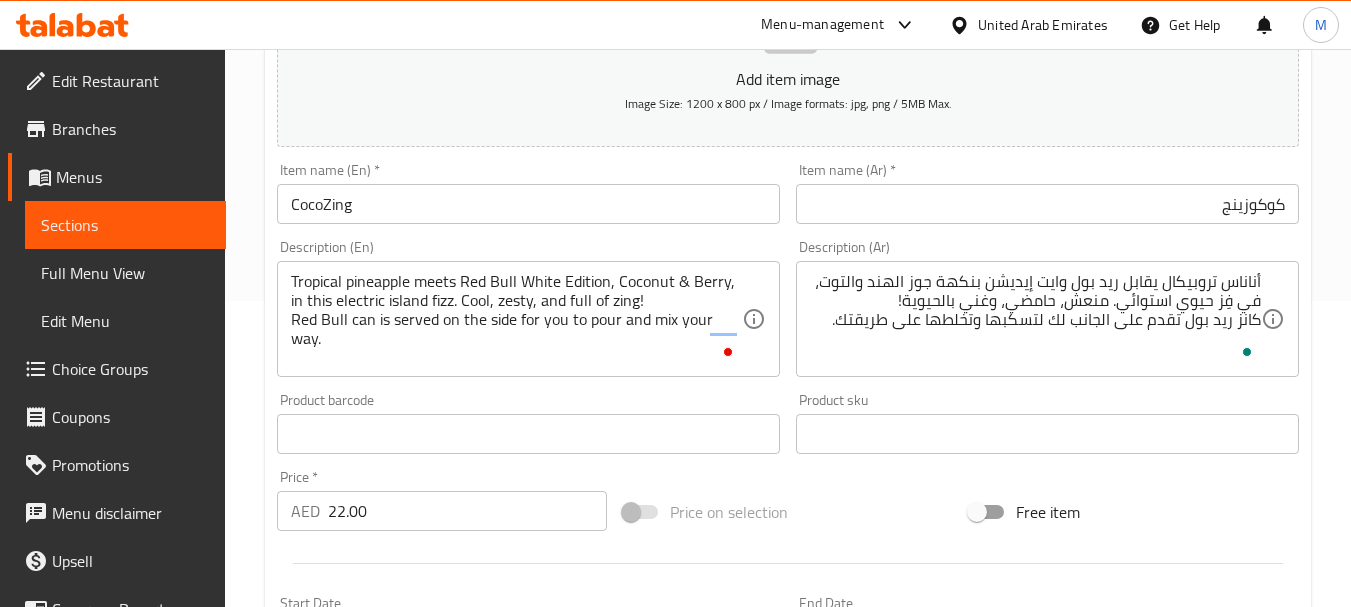click on "Item name (En)   * [PRODUCT] Item name (En)  *" at bounding box center (528, 193) 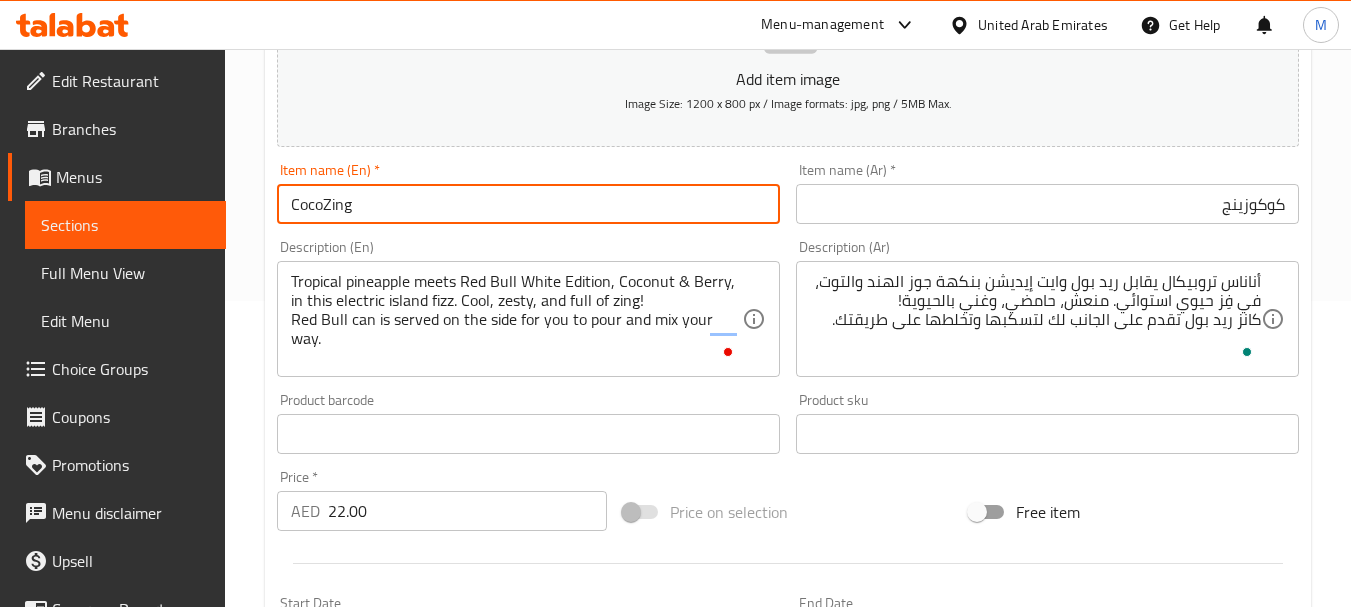 click on "CocoZing" at bounding box center (528, 204) 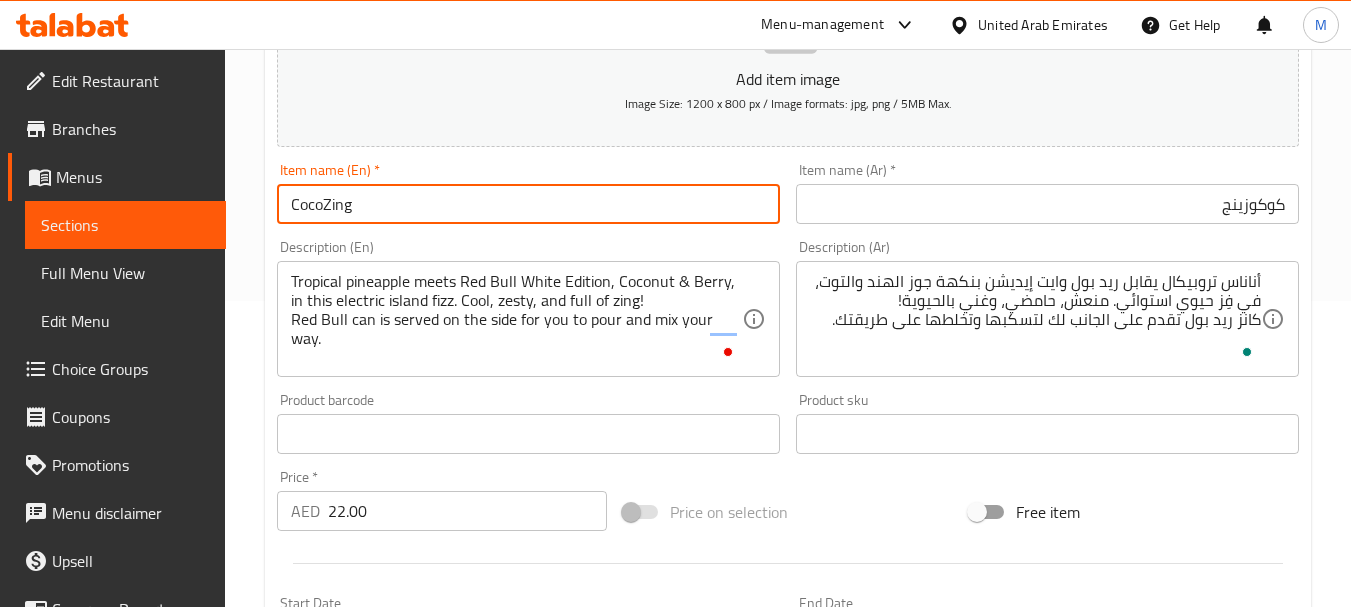 click on "كوكوزينج" at bounding box center (1047, 204) 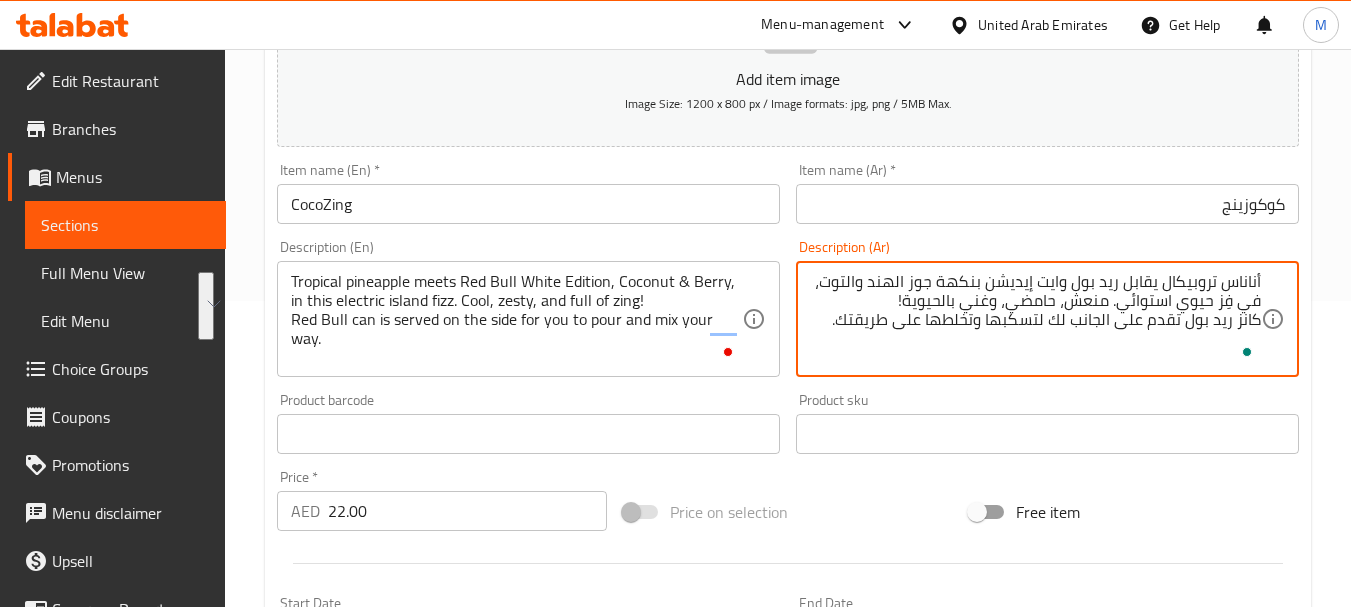 click on "CocoZing" at bounding box center [528, 204] 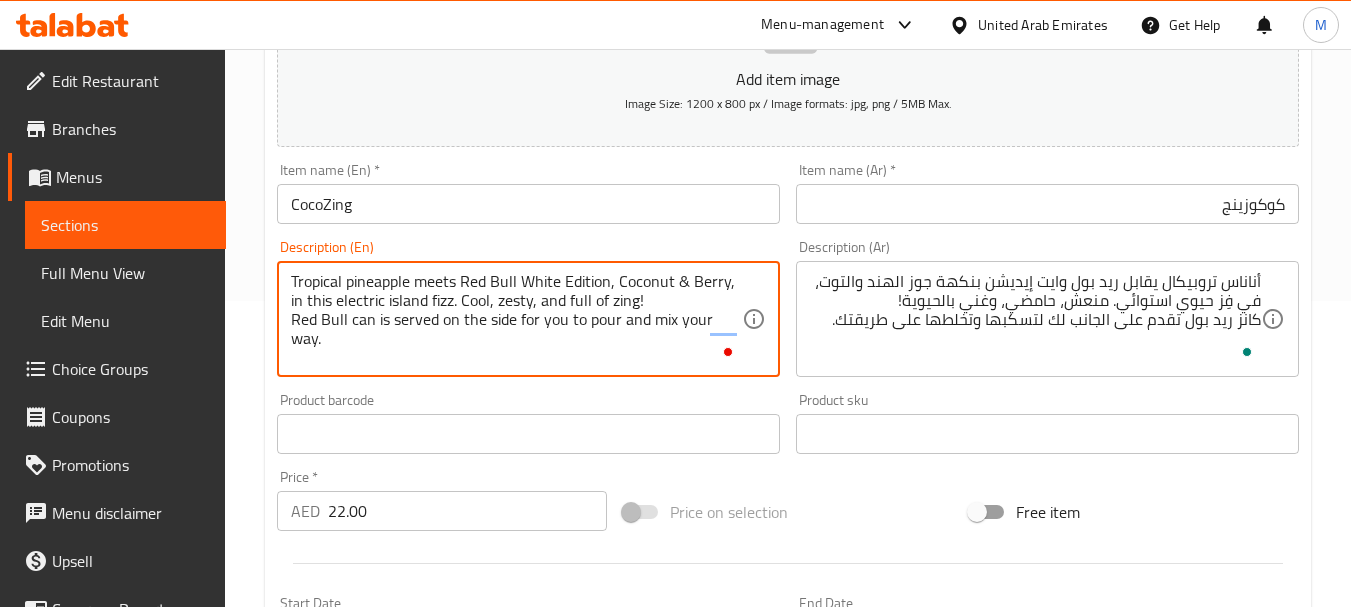 drag, startPoint x: 627, startPoint y: 366, endPoint x: 382, endPoint y: 273, distance: 262.05725 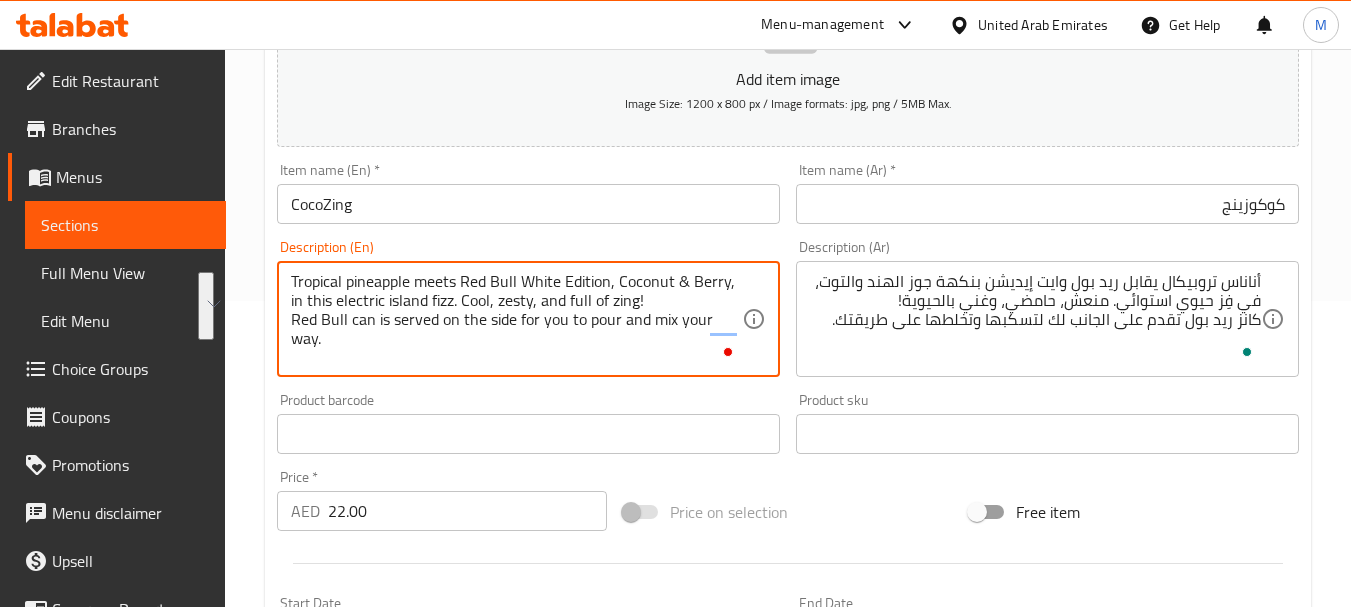 click on "CocoZing" at bounding box center (528, 204) 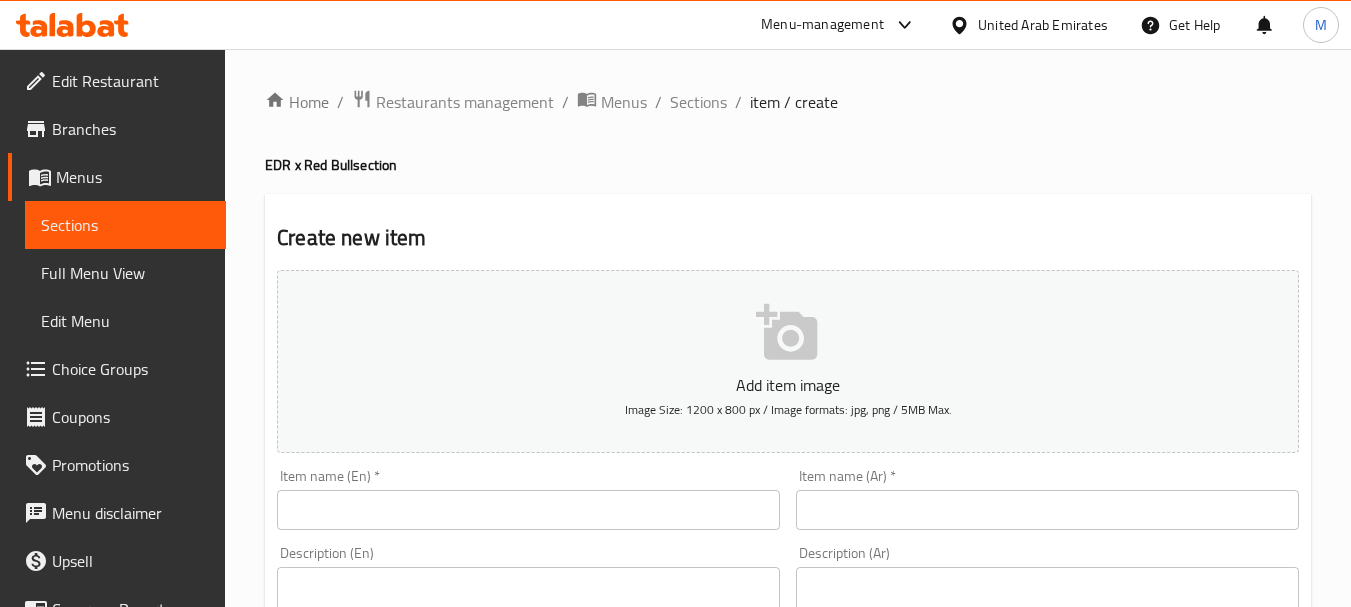 scroll, scrollTop: 0, scrollLeft: 0, axis: both 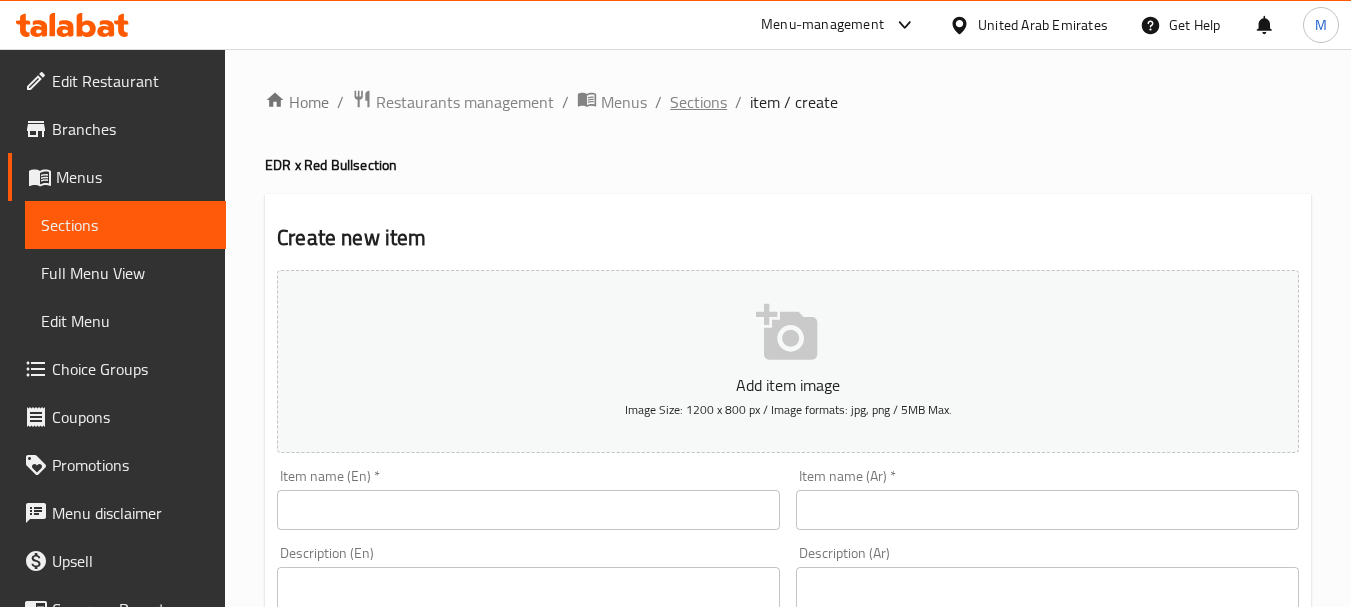 click on "Sections" at bounding box center (698, 102) 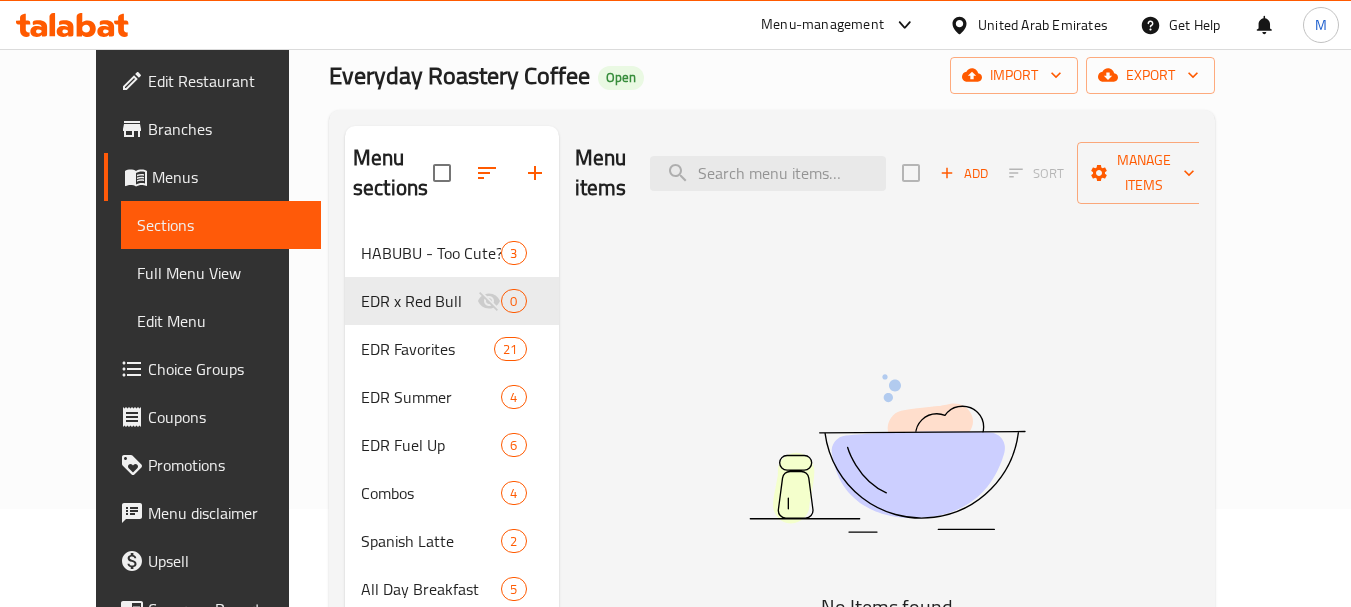 scroll, scrollTop: 0, scrollLeft: 0, axis: both 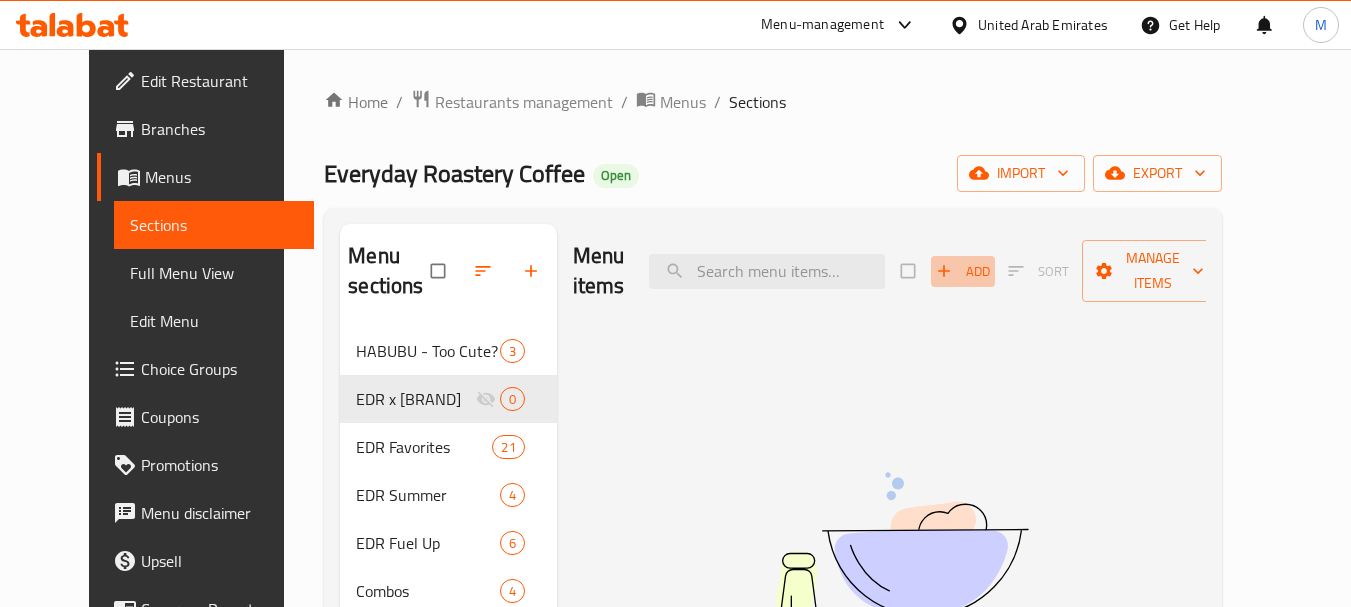 click 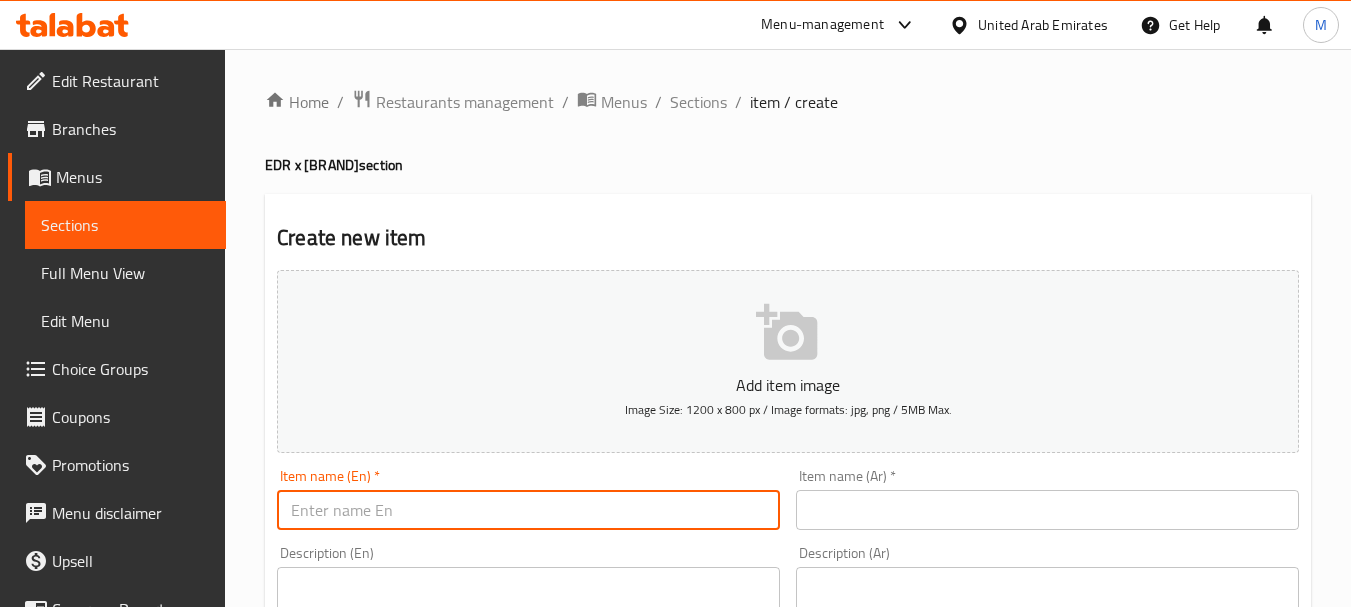 click at bounding box center (528, 510) 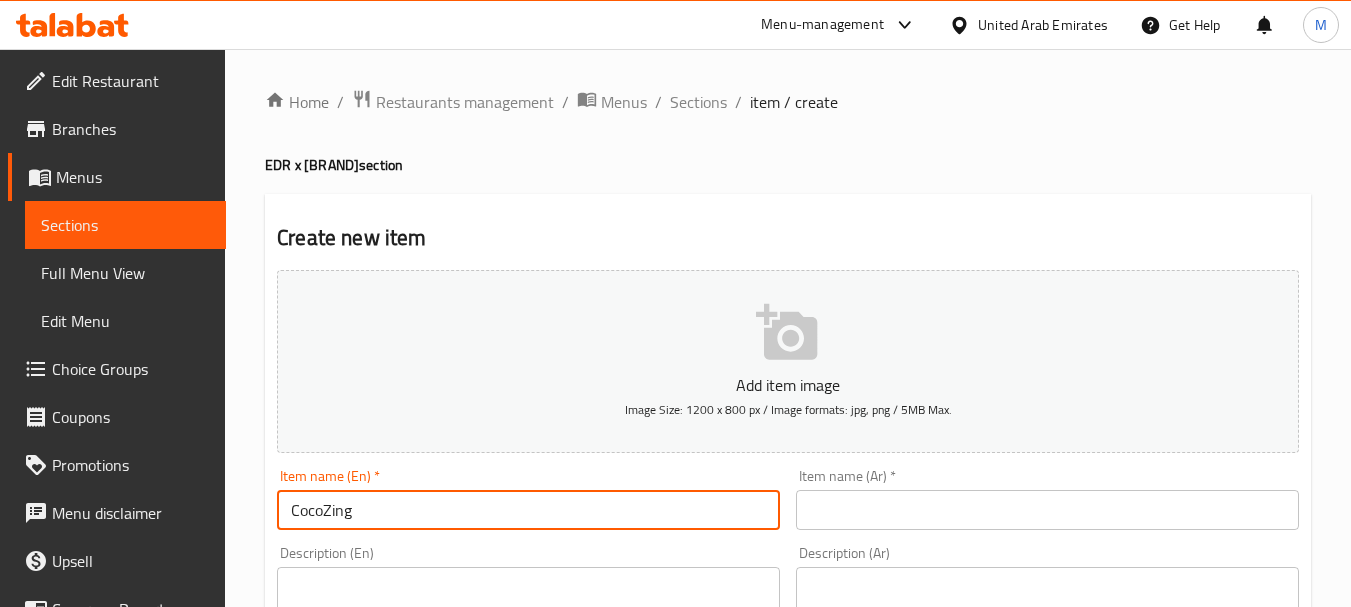 type on "CocoZing" 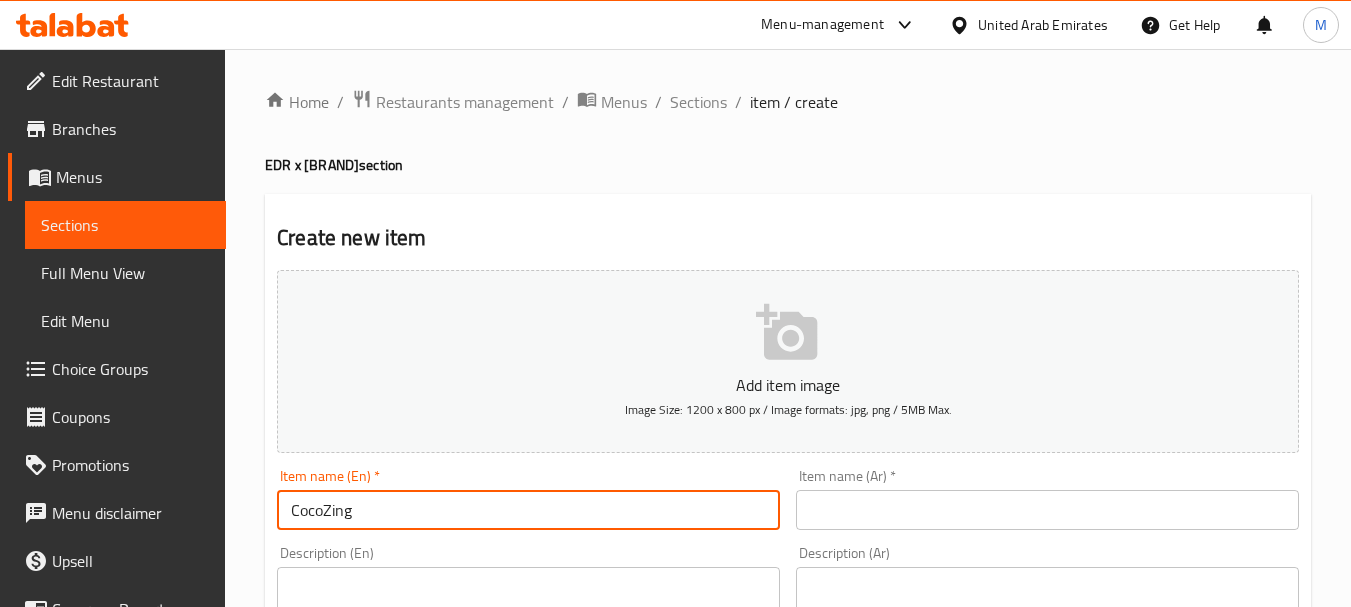 click at bounding box center (1047, 510) 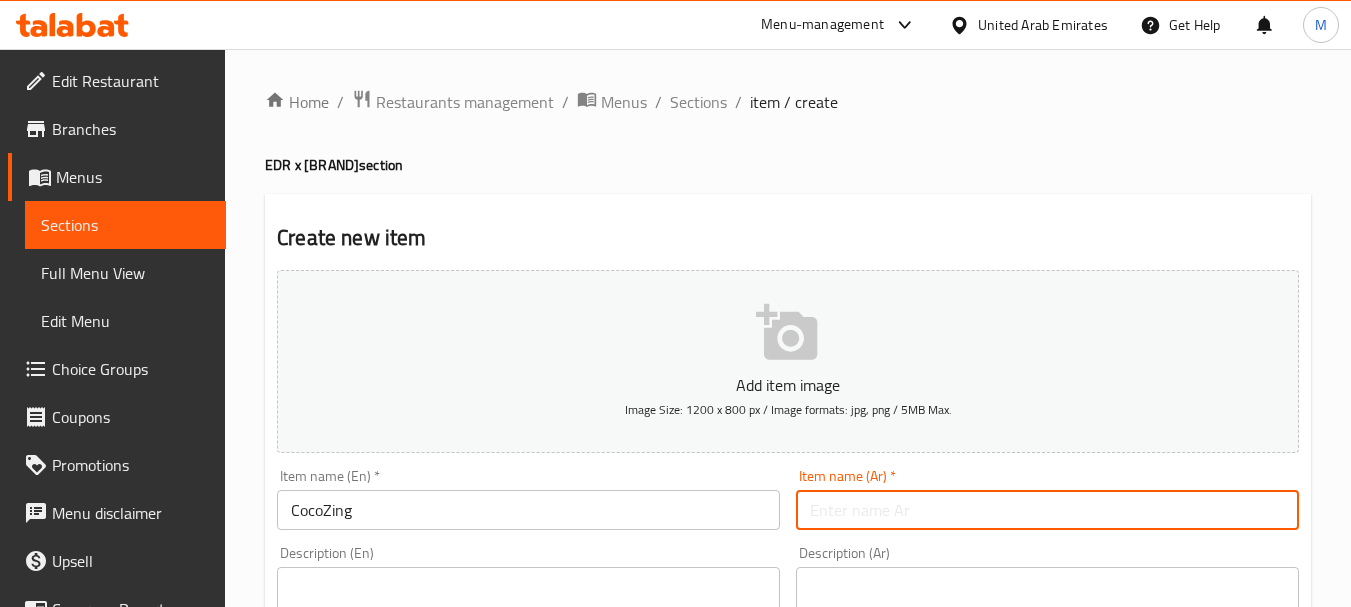 paste on "كوكوزينج" 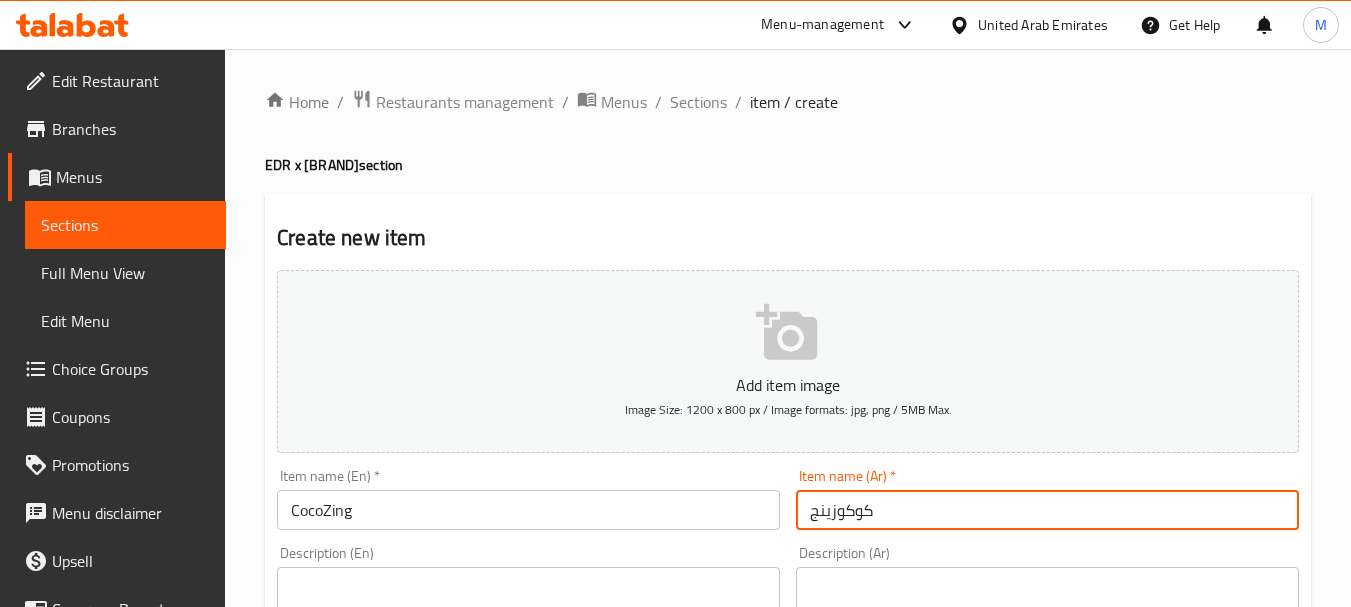 type on "كوكوزينج" 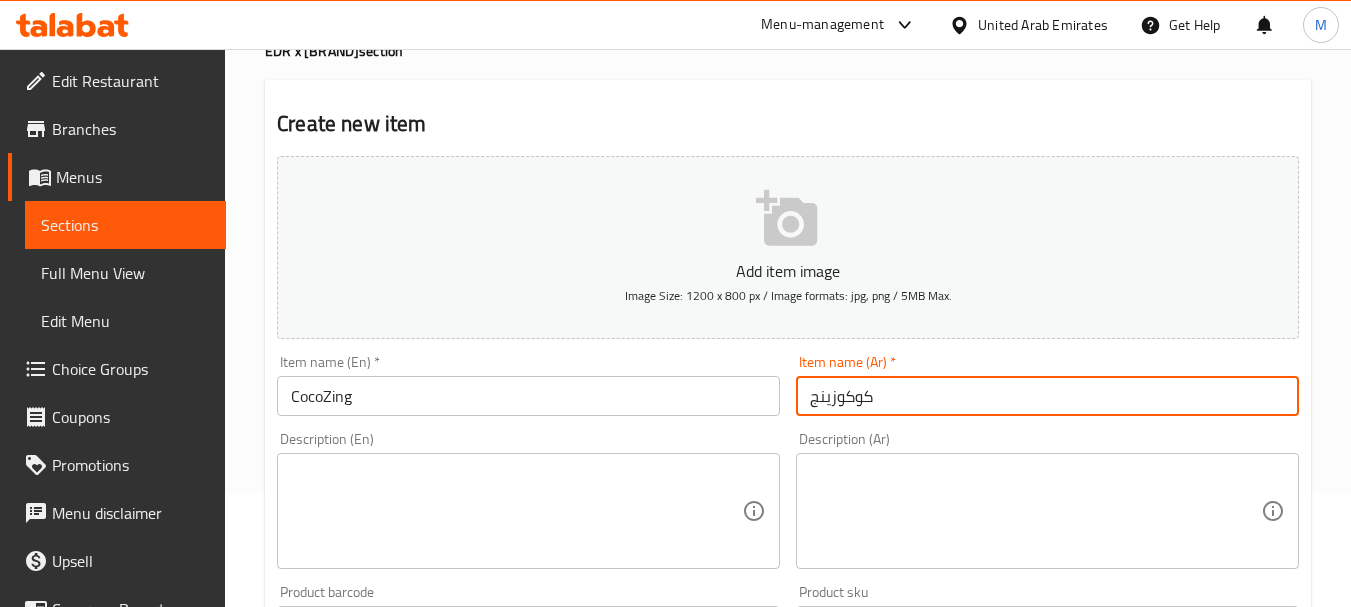 scroll, scrollTop: 200, scrollLeft: 0, axis: vertical 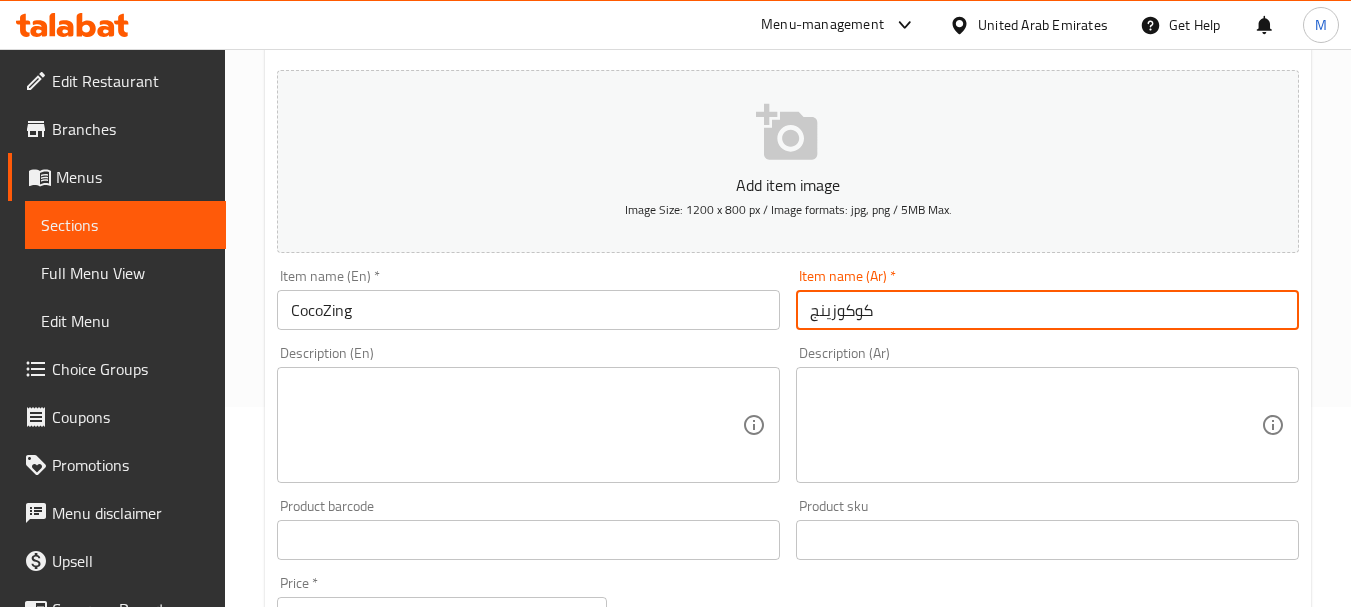 click at bounding box center (516, 425) 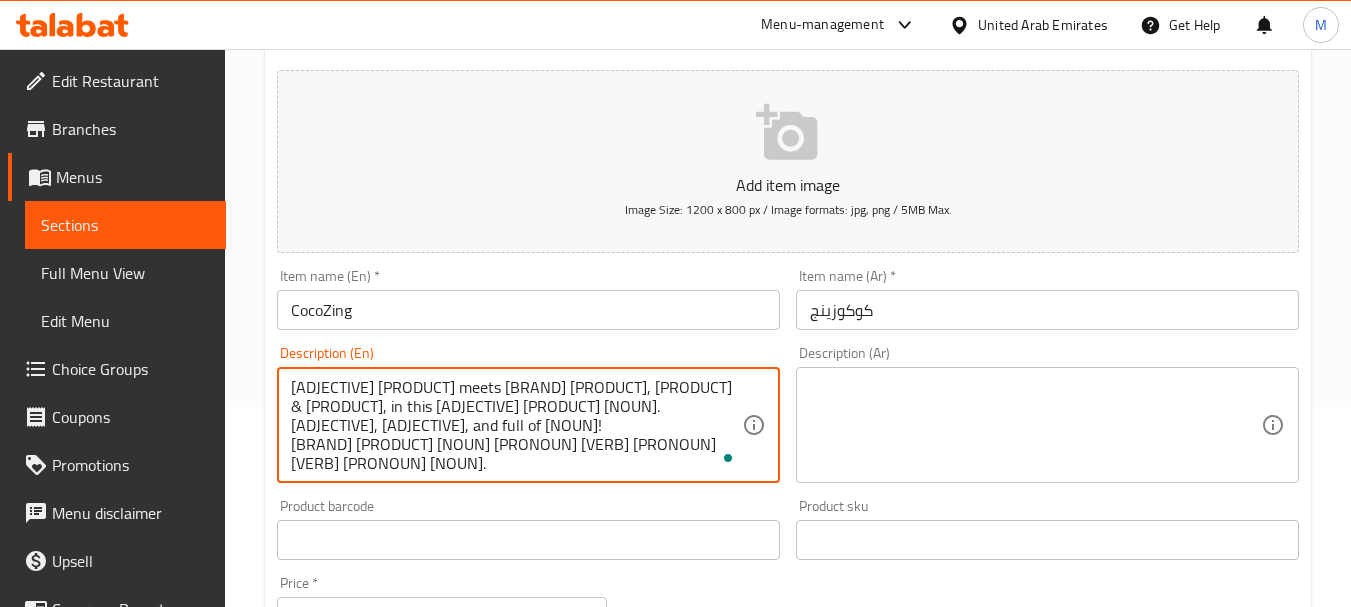 type on "Tropical pineapple meets Red Bull White Edition, Coconut & Berry, in this electric island fizz. Cool, zesty, and full of zing!
Red Bull can is served on the side for you to pour and mix your way." 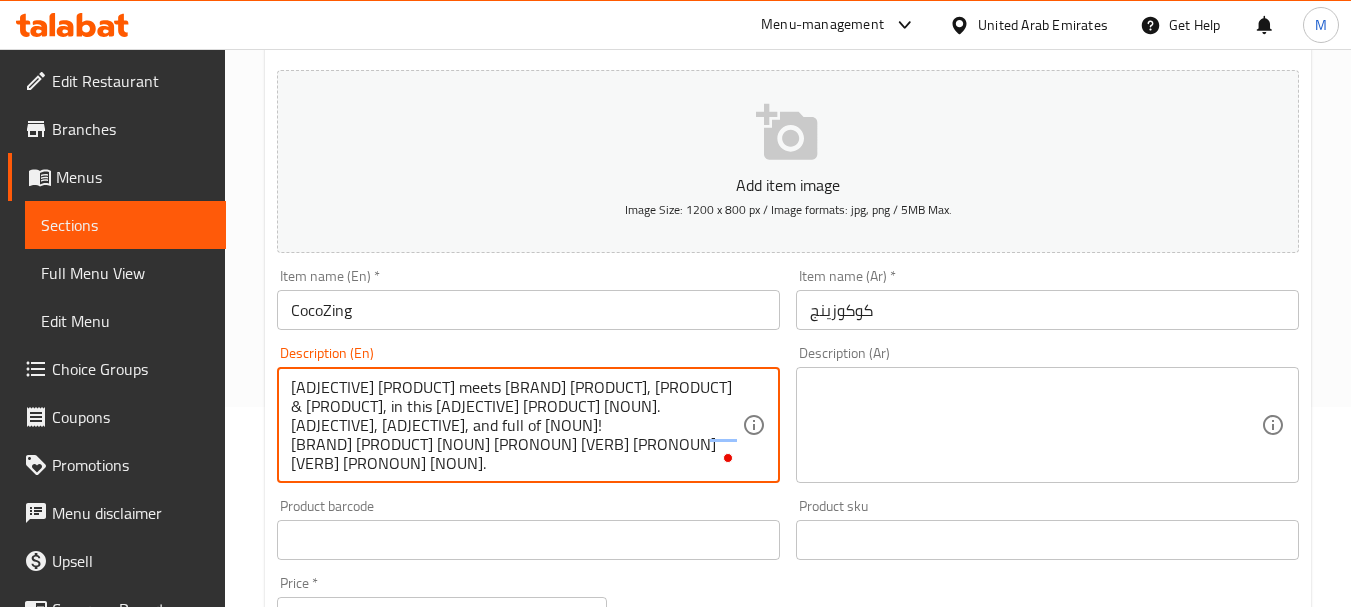 click at bounding box center [1035, 425] 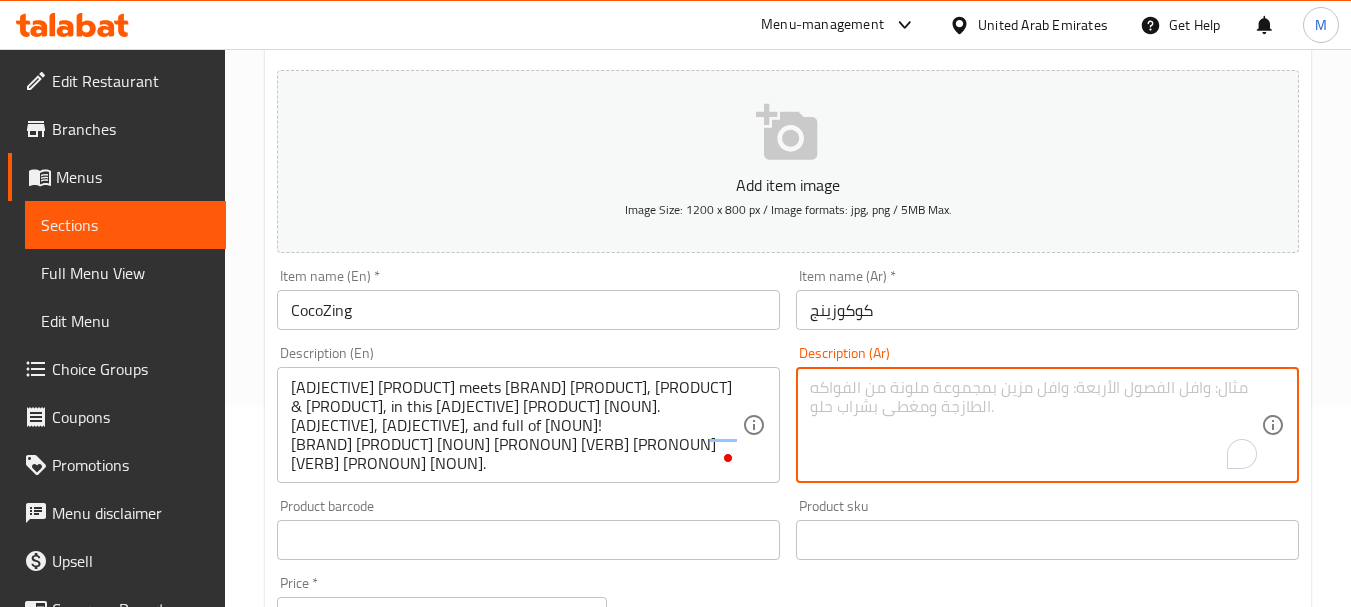 paste on "أناناس تروبيكال يقابل ريد بول وايت إيديشن بنكهة جوز الهند والتوت، في فِز حيوي استوائي. منعش، حامضي، وغني بالحيوية!
كانز ريد بول تقدم على الجانب لك لتسكبها وتخلطها على طريقتك." 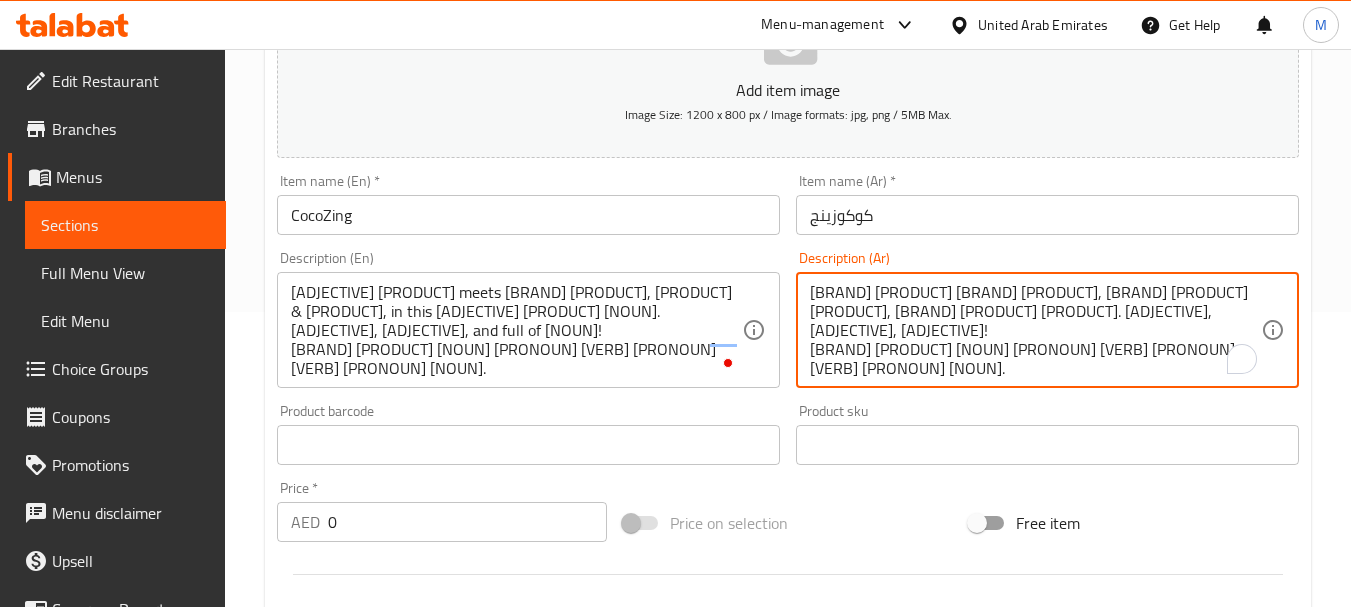 scroll, scrollTop: 300, scrollLeft: 0, axis: vertical 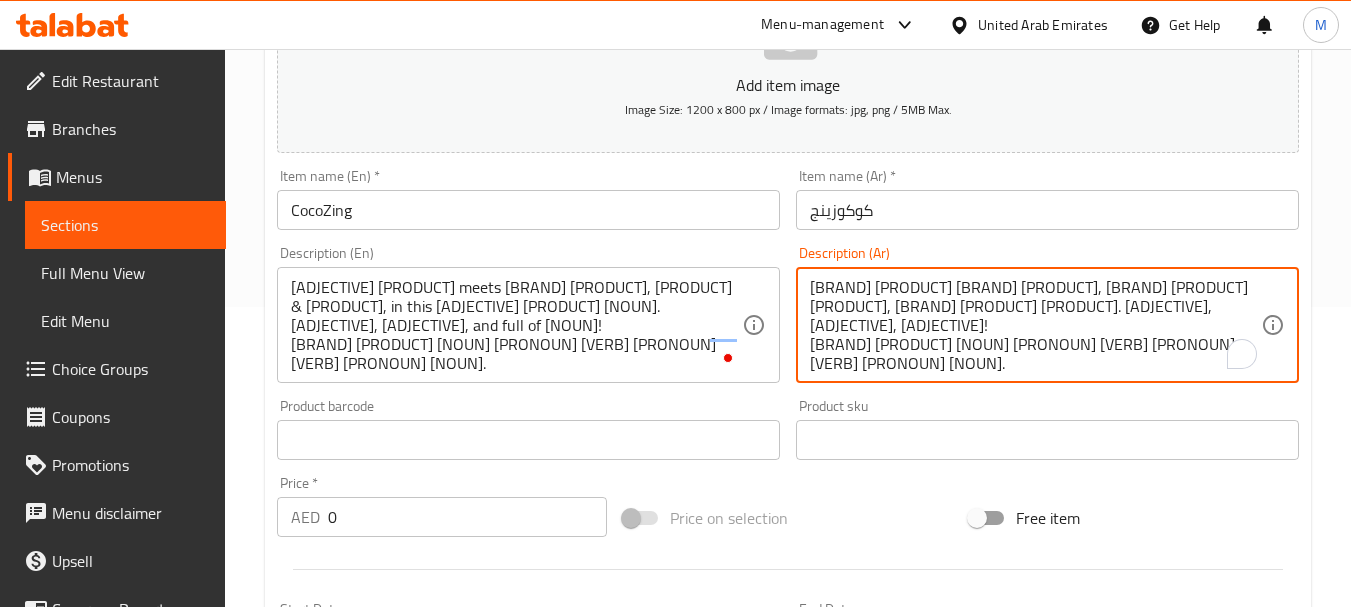 type on "أناناس تروبيكال يقابل ريد بول وايت إيديشن بنكهة جوز الهند والتوت، في فِز حيوي استوائي. منعش، حامضي، وغني بالحيوية!
كانز ريد بول تقدم على الجانب لك لتسكبها وتخلطها على طريقتك." 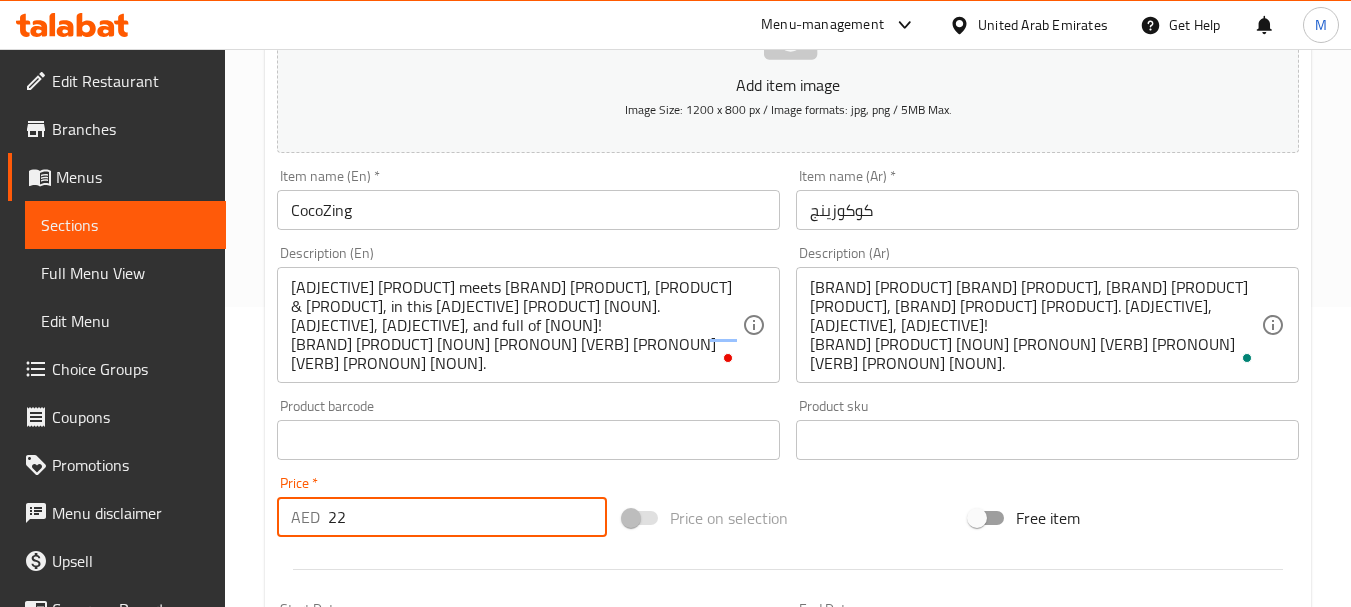 type on "22" 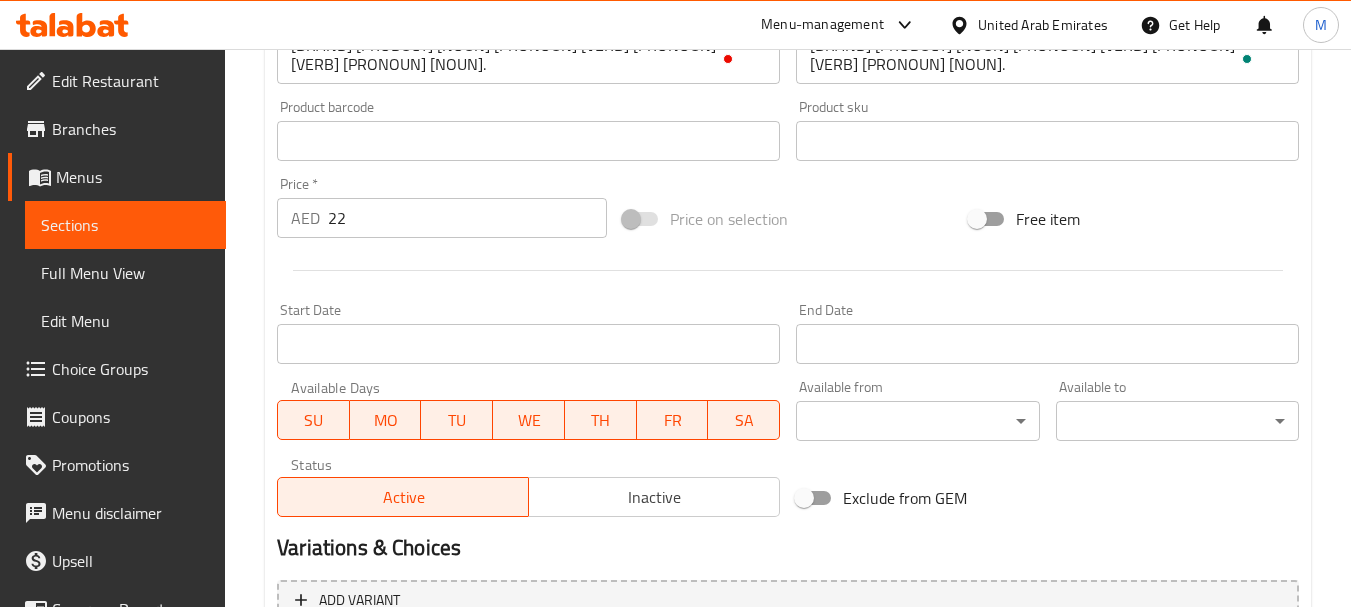 scroll, scrollTop: 800, scrollLeft: 0, axis: vertical 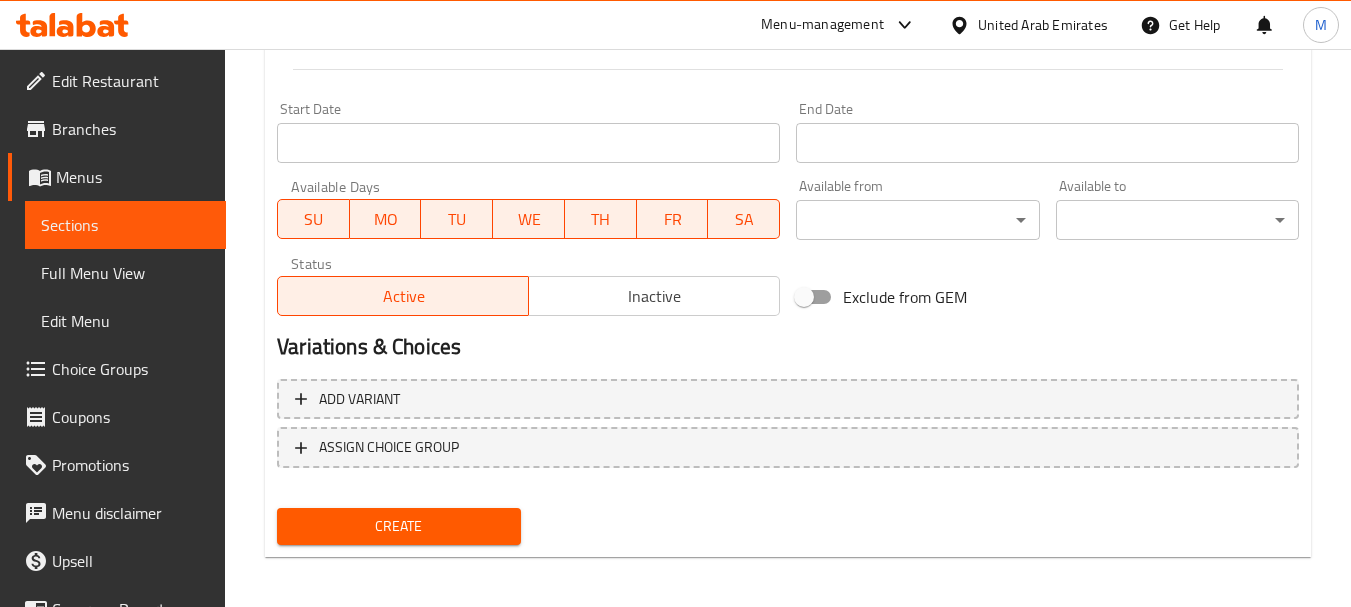 click on "Create" at bounding box center (398, 526) 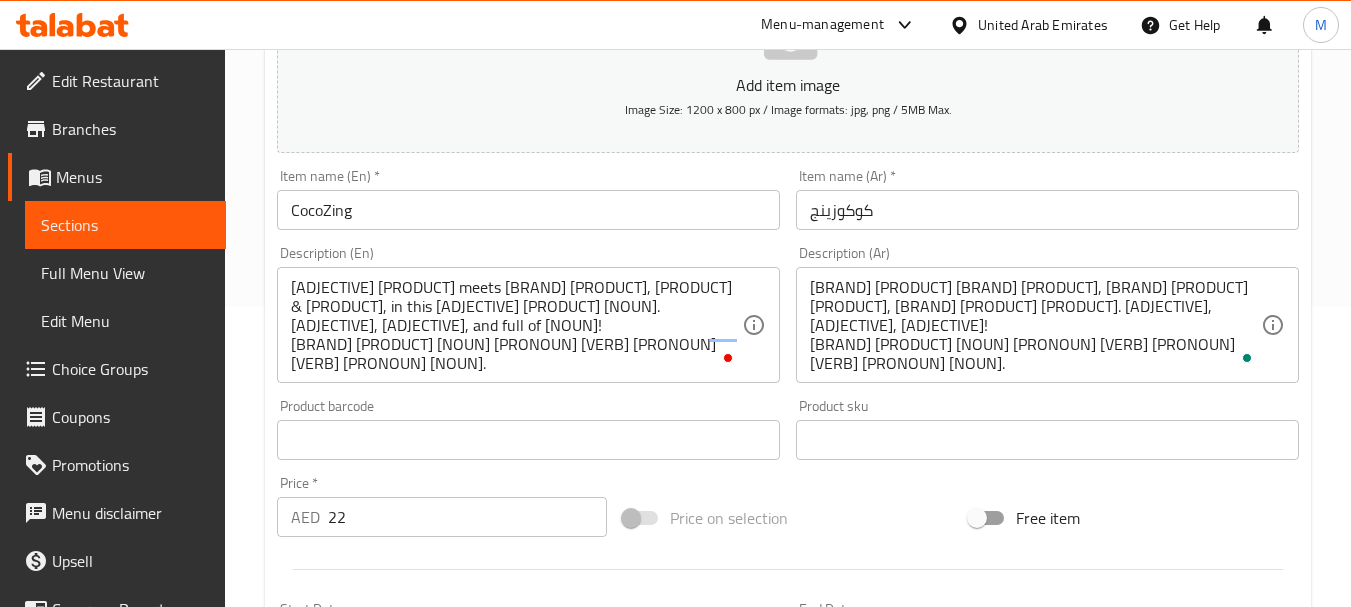 scroll, scrollTop: 0, scrollLeft: 0, axis: both 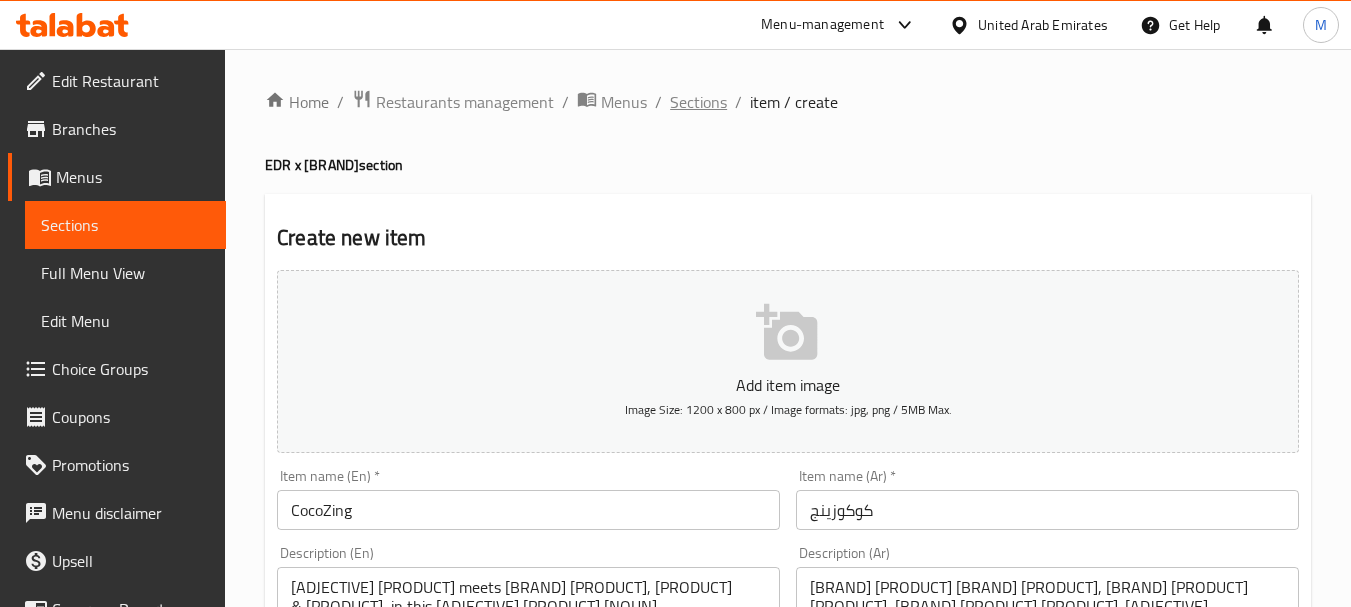 click on "Sections" at bounding box center [698, 102] 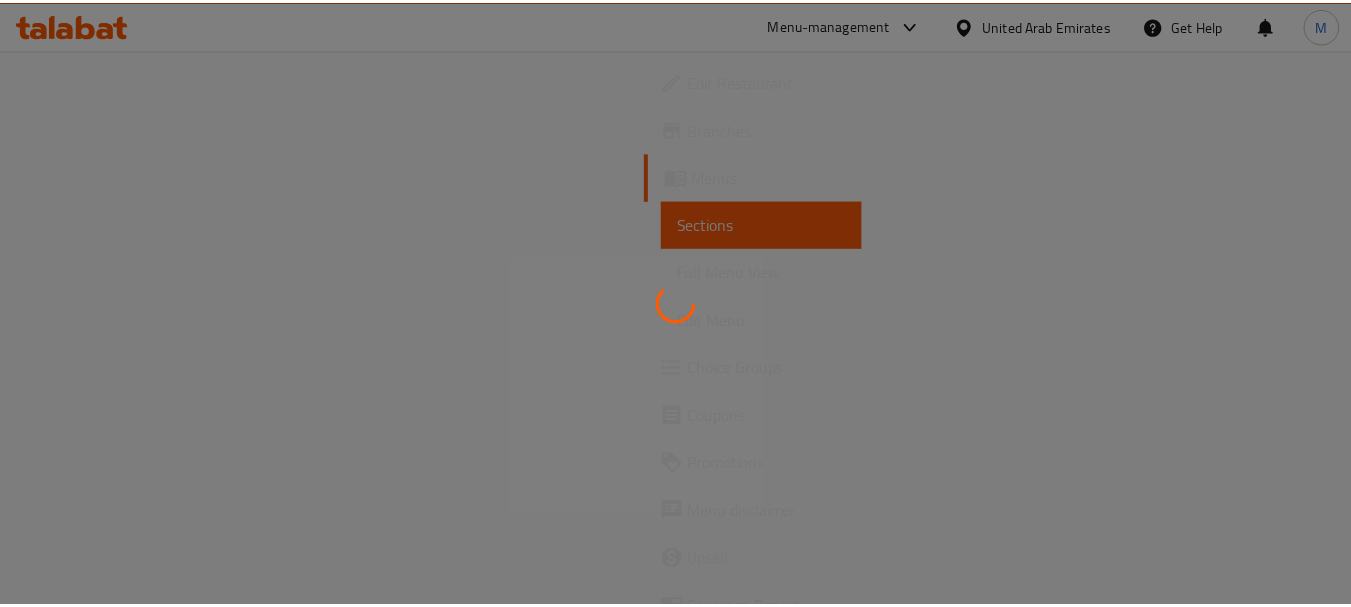 scroll, scrollTop: 0, scrollLeft: 0, axis: both 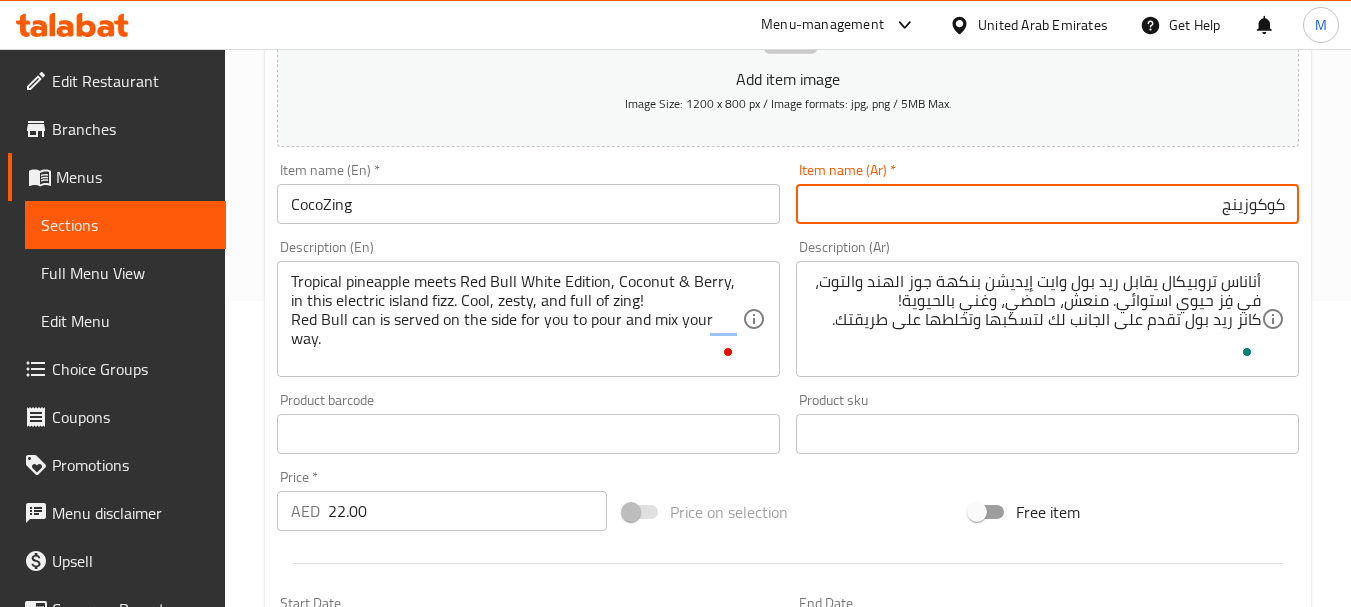 click on "كوكوزينج" at bounding box center (1047, 204) 